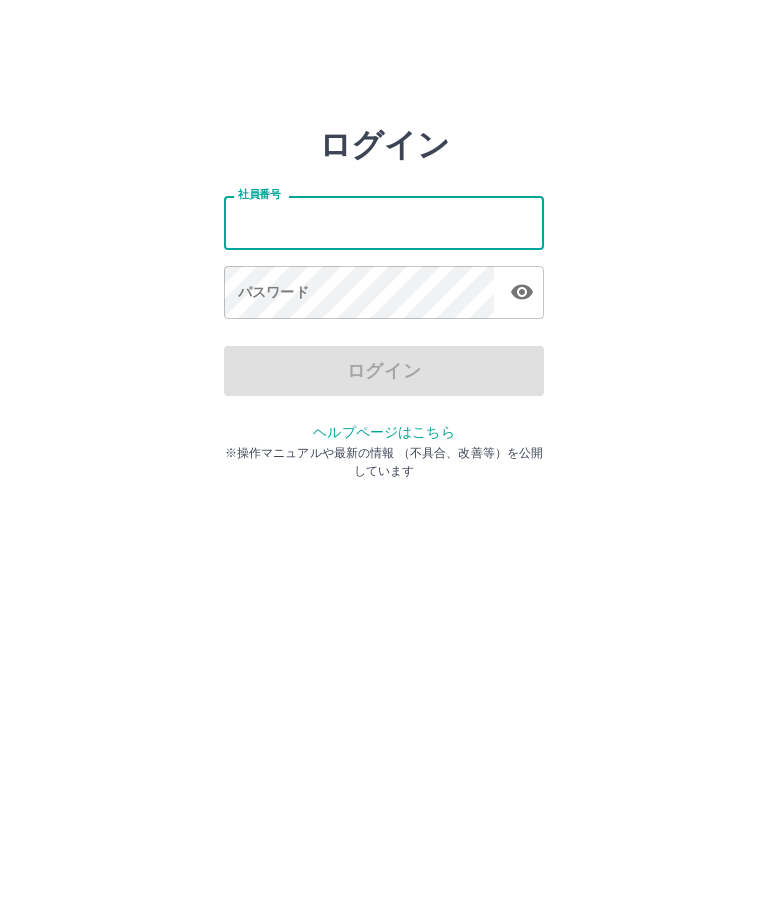scroll, scrollTop: 0, scrollLeft: 0, axis: both 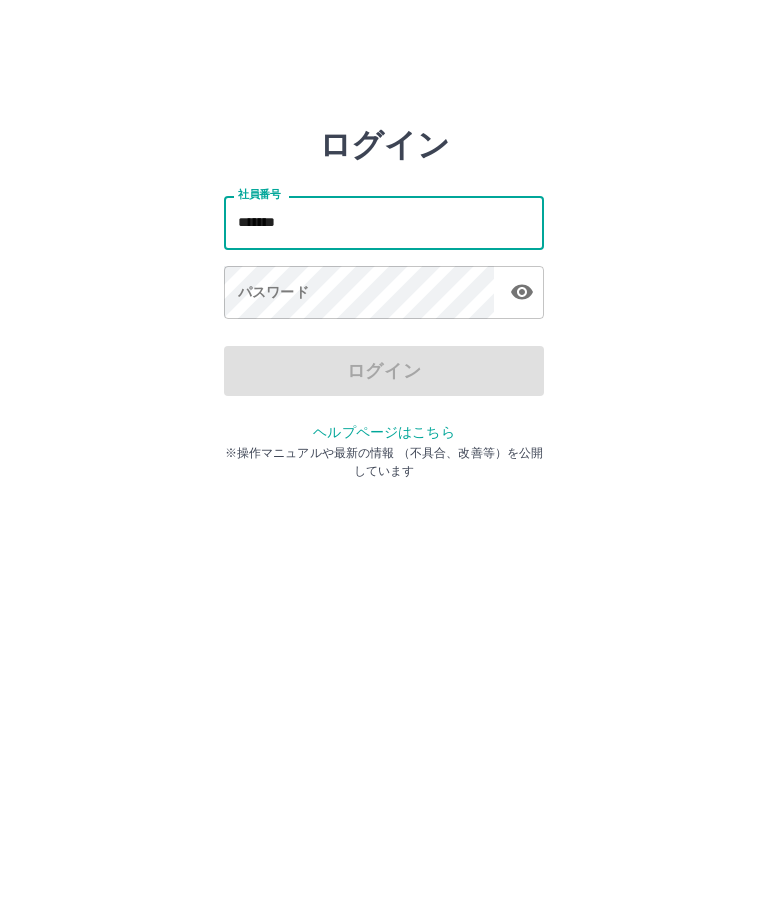 type on "*******" 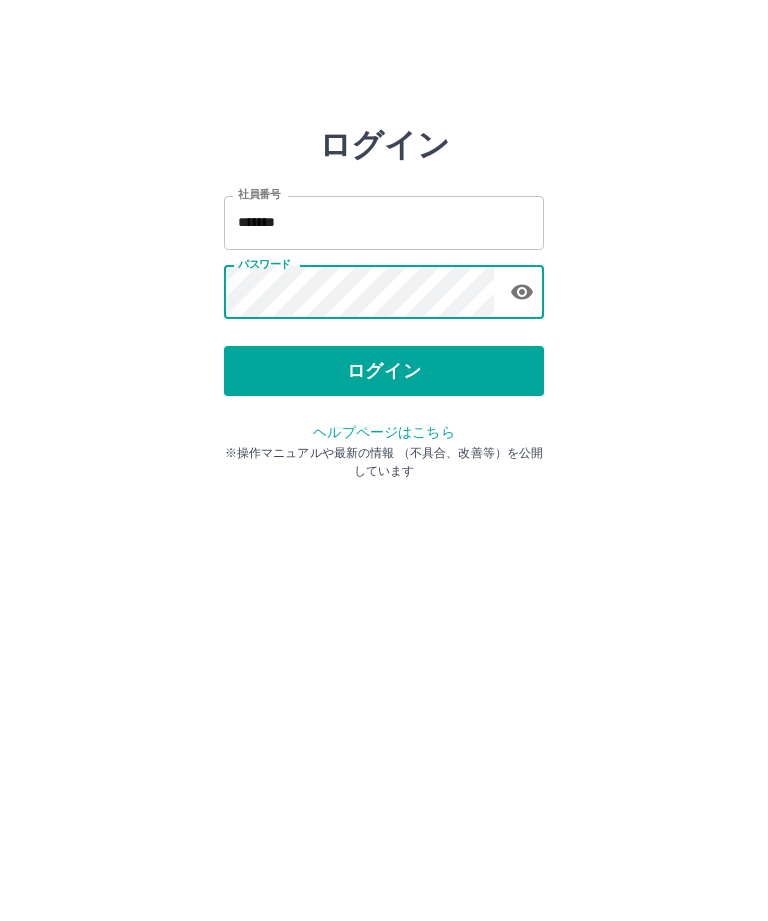 click on "ログイン" at bounding box center [384, 371] 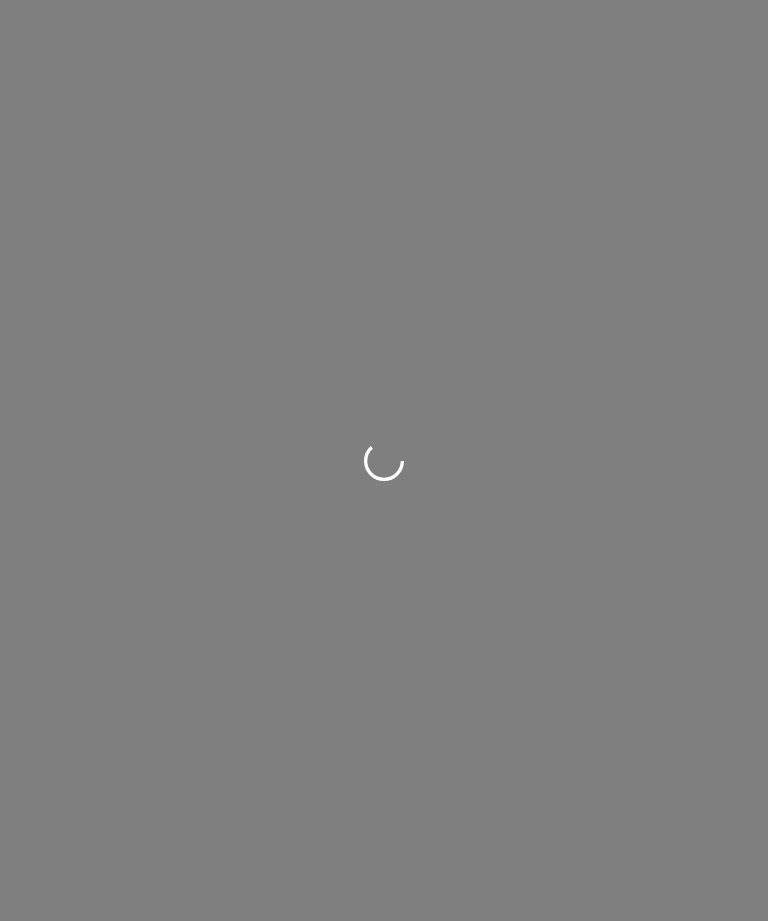 scroll, scrollTop: 0, scrollLeft: 0, axis: both 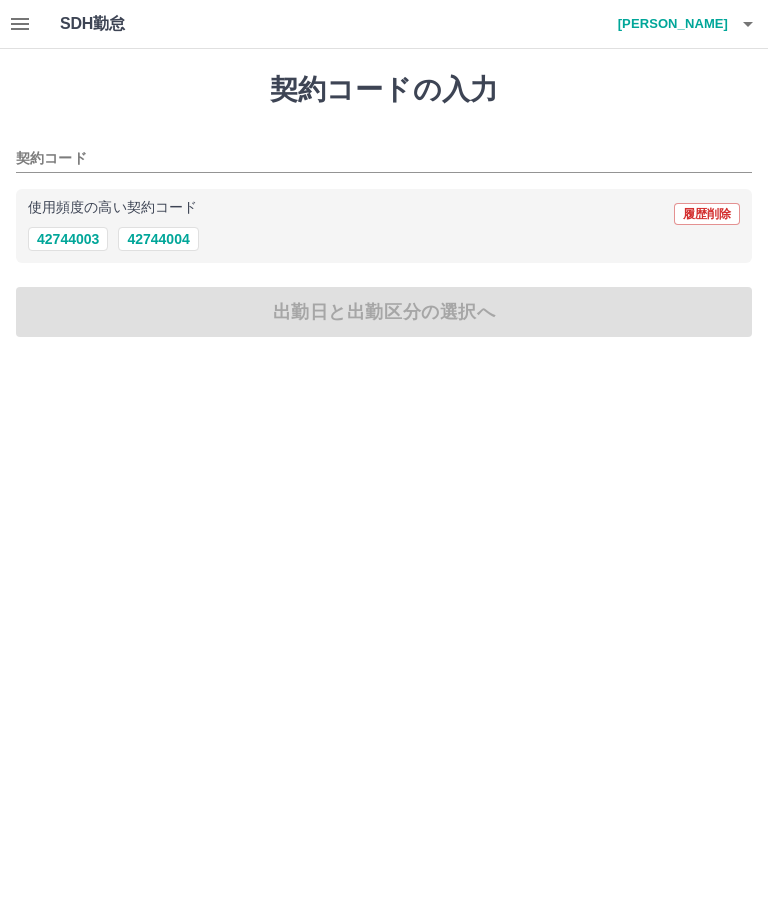 click on "42744004" at bounding box center [158, 239] 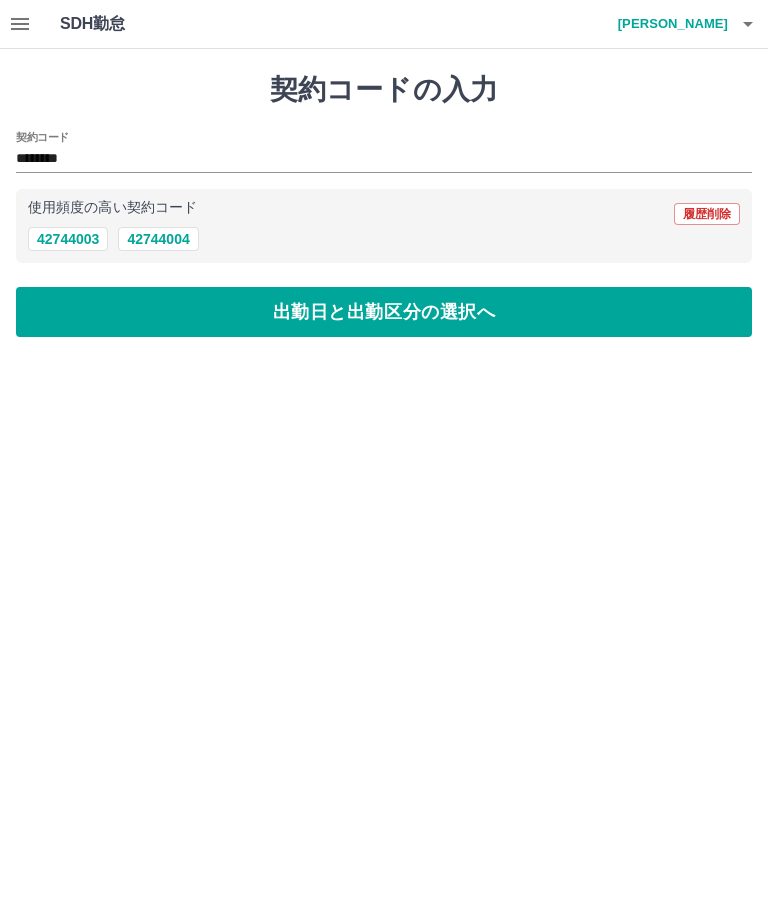 type on "********" 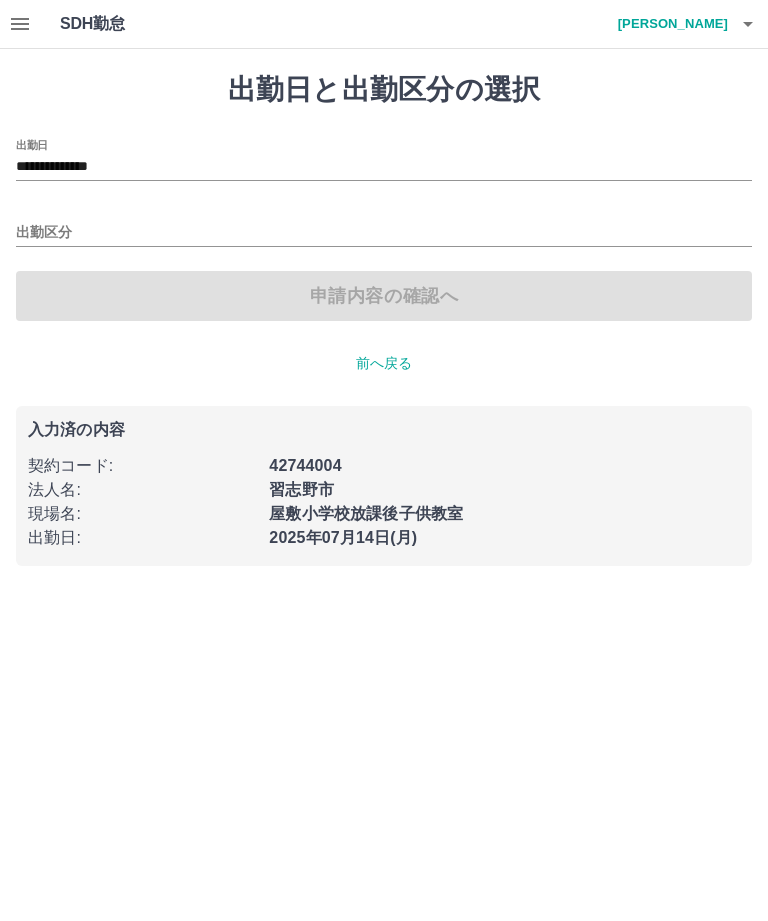 click on "出勤区分" at bounding box center [384, 233] 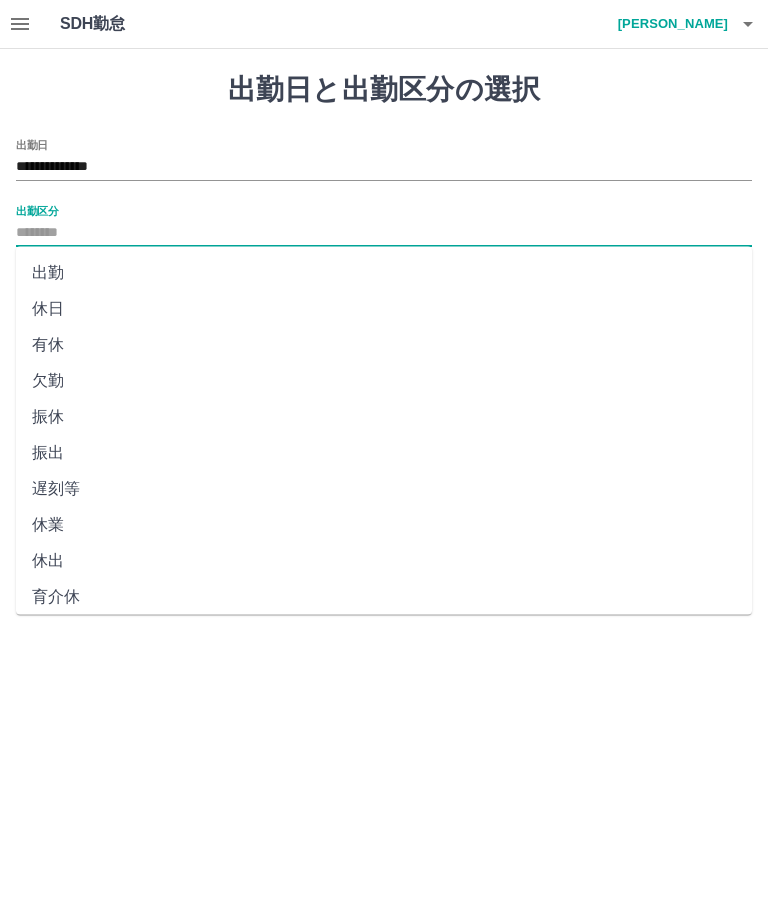 click on "出勤" at bounding box center (384, 273) 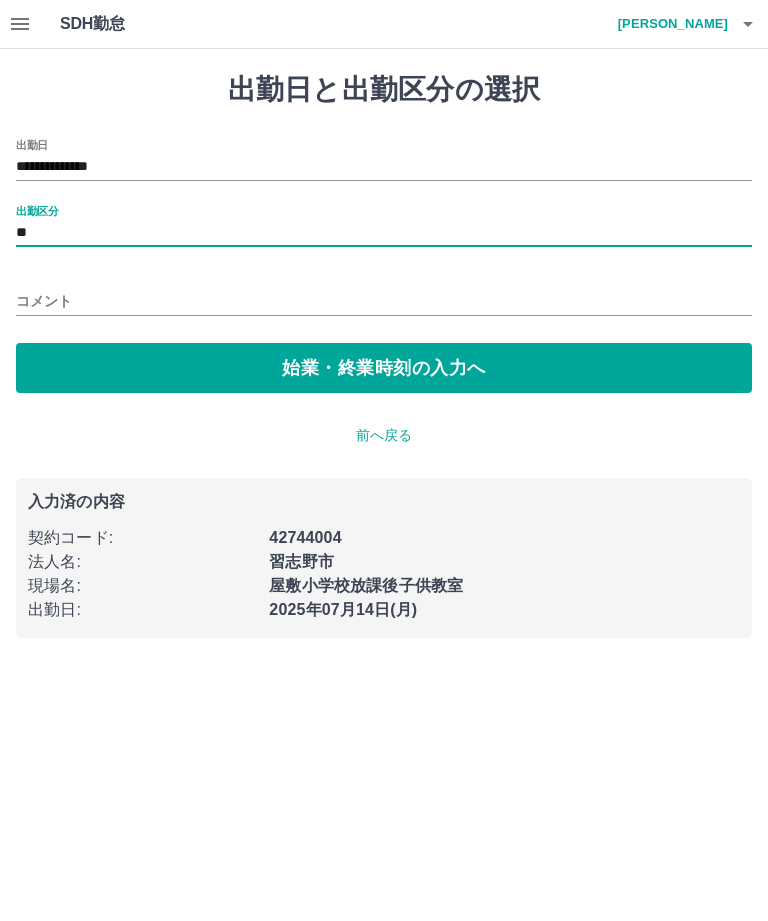 click on "始業・終業時刻の入力へ" at bounding box center (384, 368) 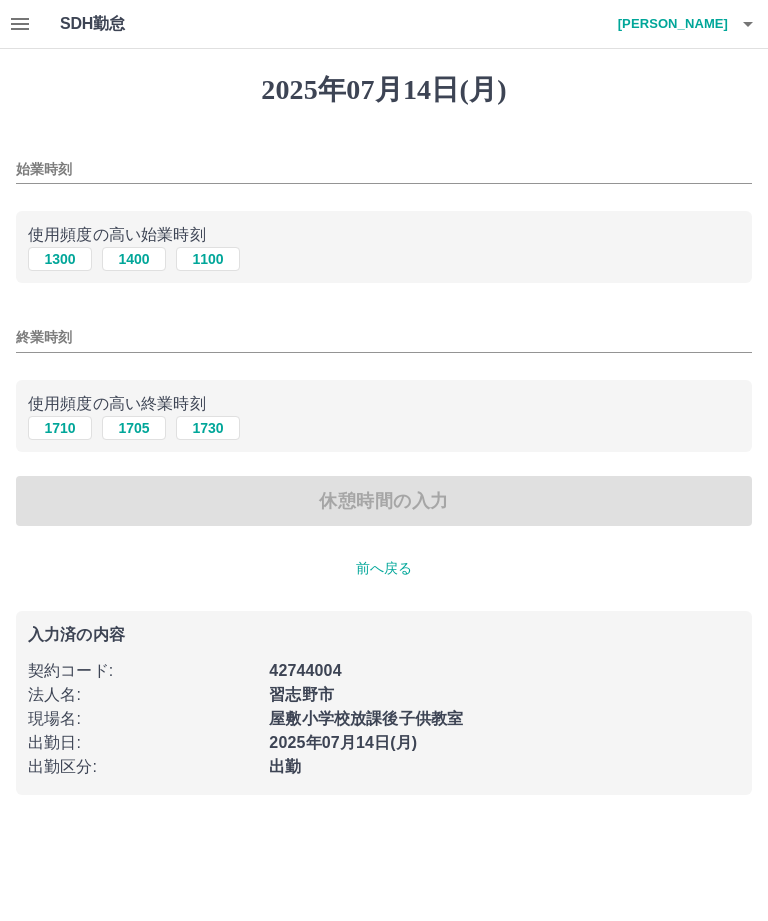 click on "1100" at bounding box center [208, 259] 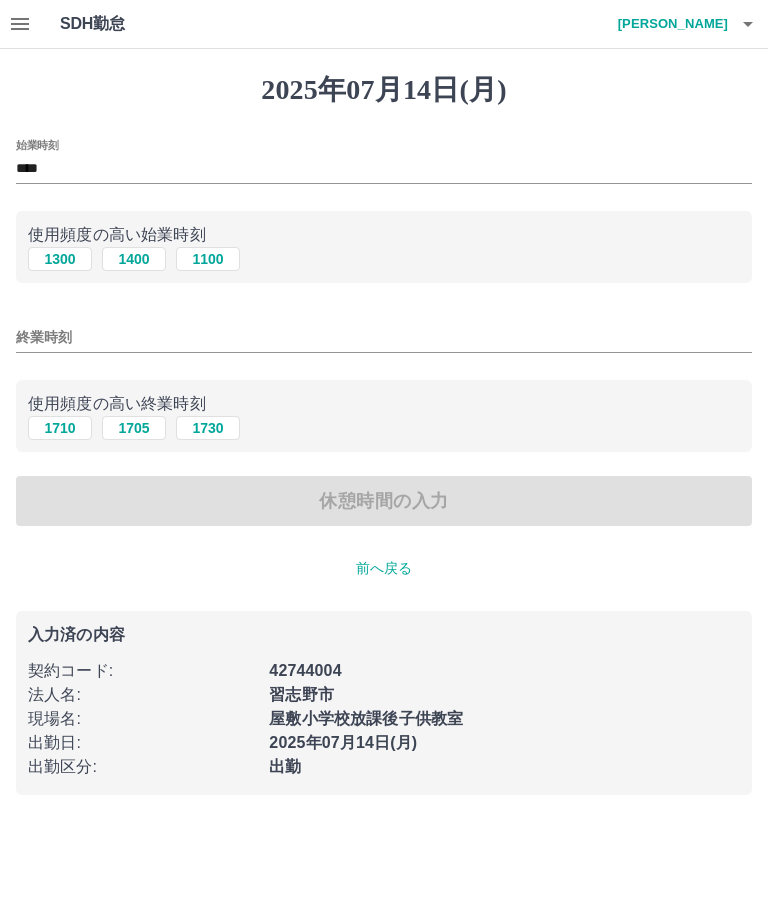 click on "終業時刻" at bounding box center (384, 337) 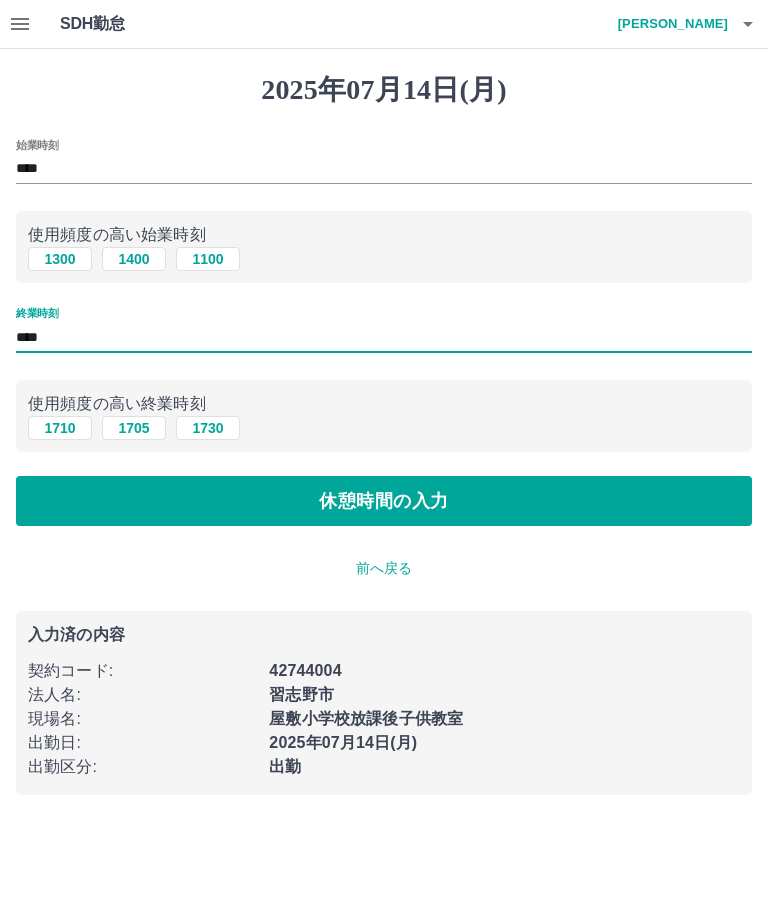 type on "****" 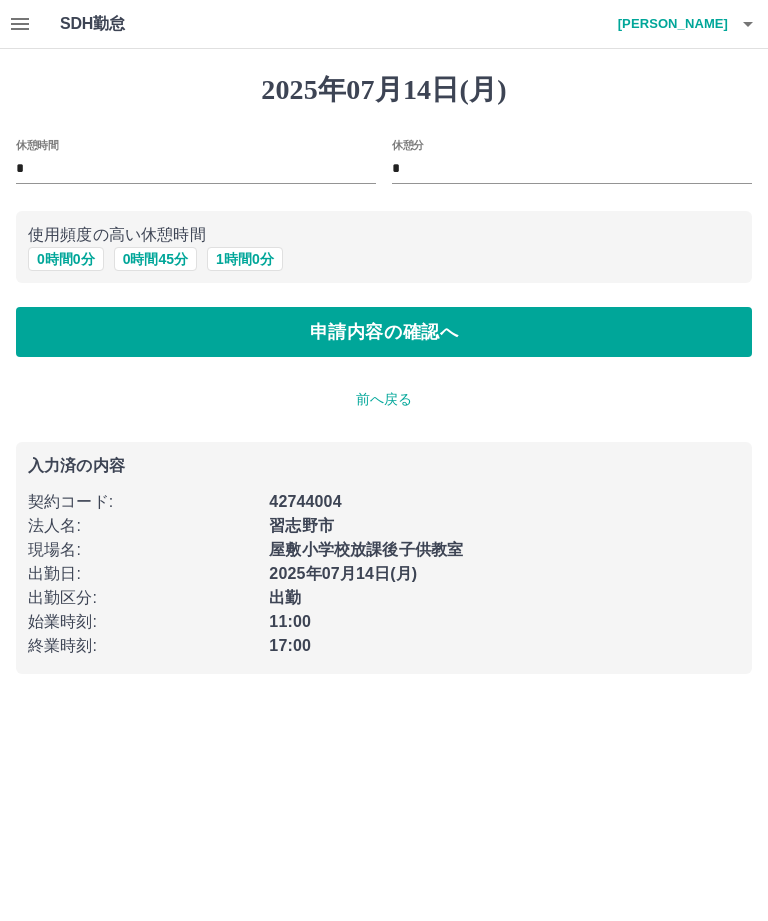 click on "申請内容の確認へ" at bounding box center [384, 332] 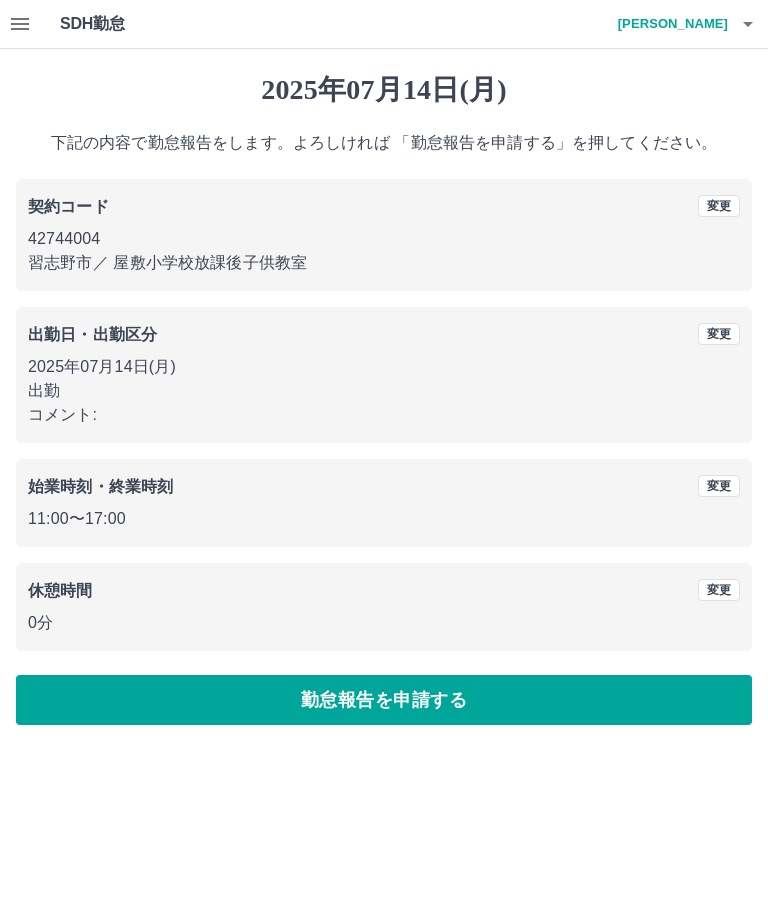 click on "勤怠報告を申請する" at bounding box center [384, 700] 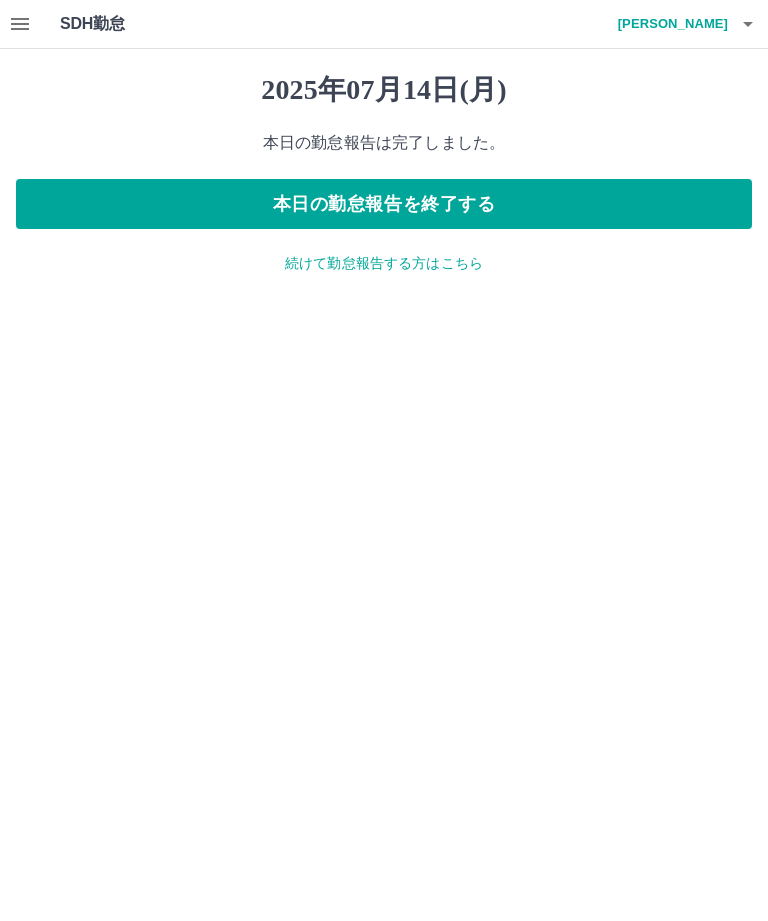 click on "本日の勤怠報告を終了する" at bounding box center [384, 204] 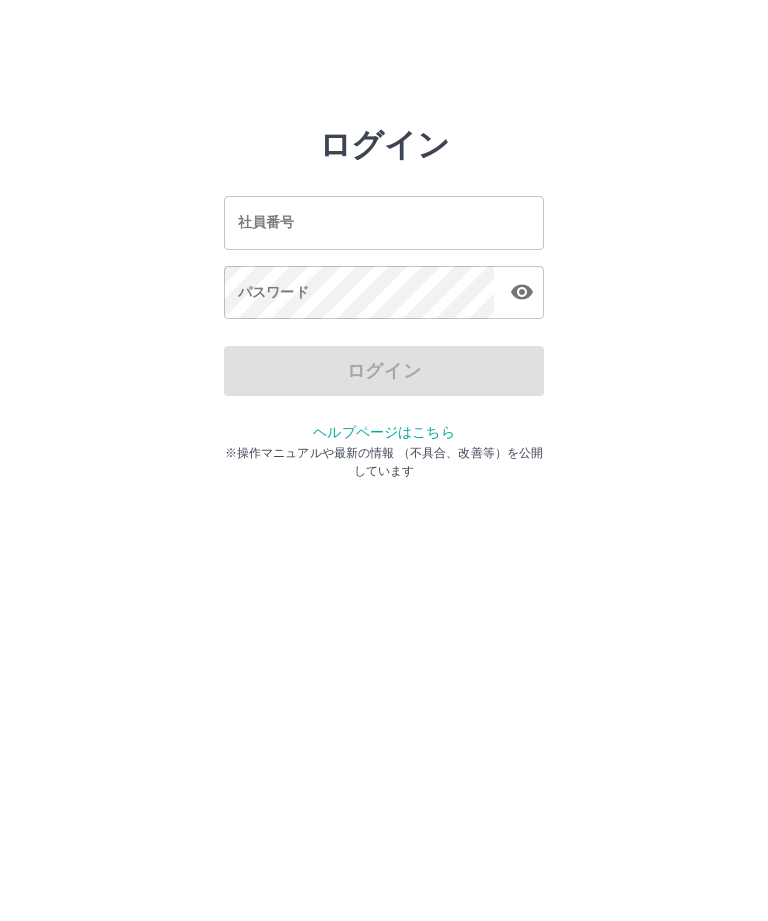 scroll, scrollTop: 0, scrollLeft: 0, axis: both 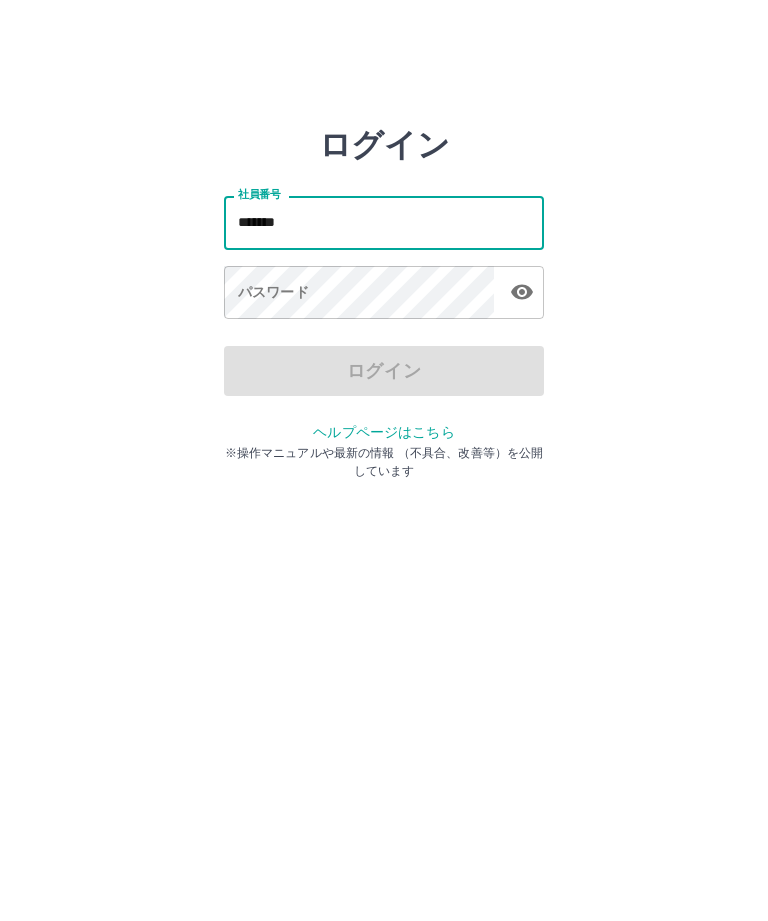 type on "*******" 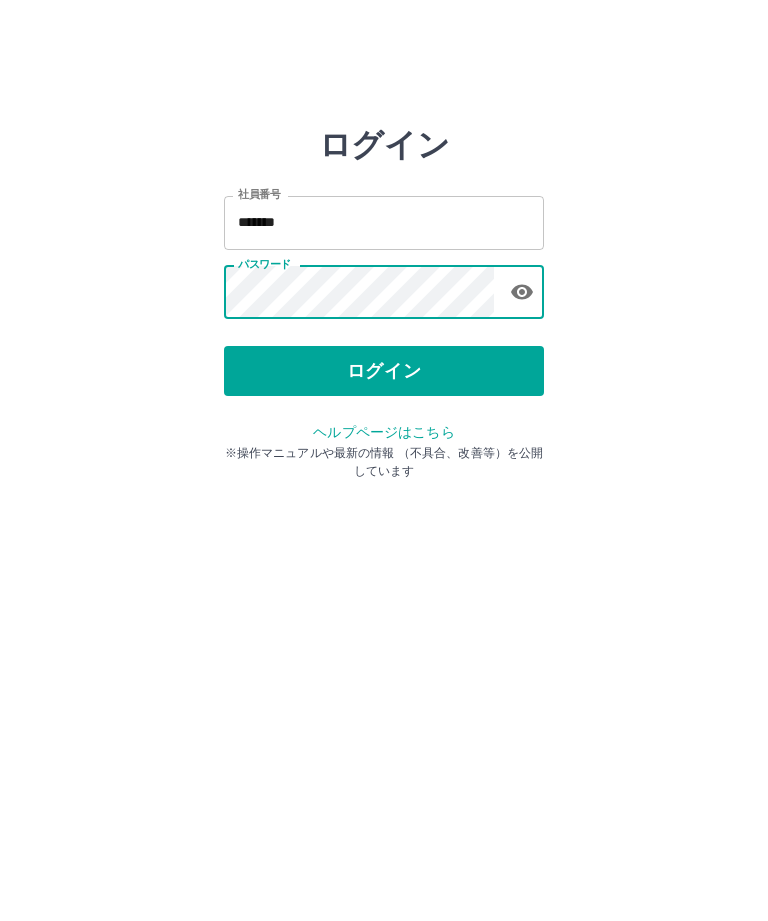 click on "ログイン" at bounding box center [384, 371] 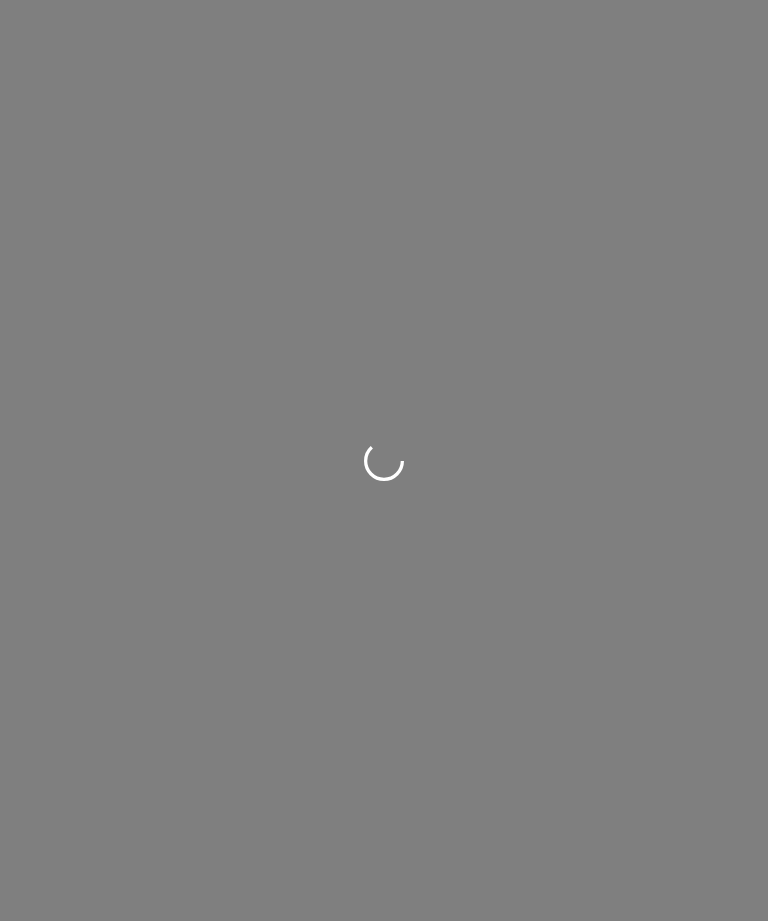 scroll, scrollTop: 0, scrollLeft: 0, axis: both 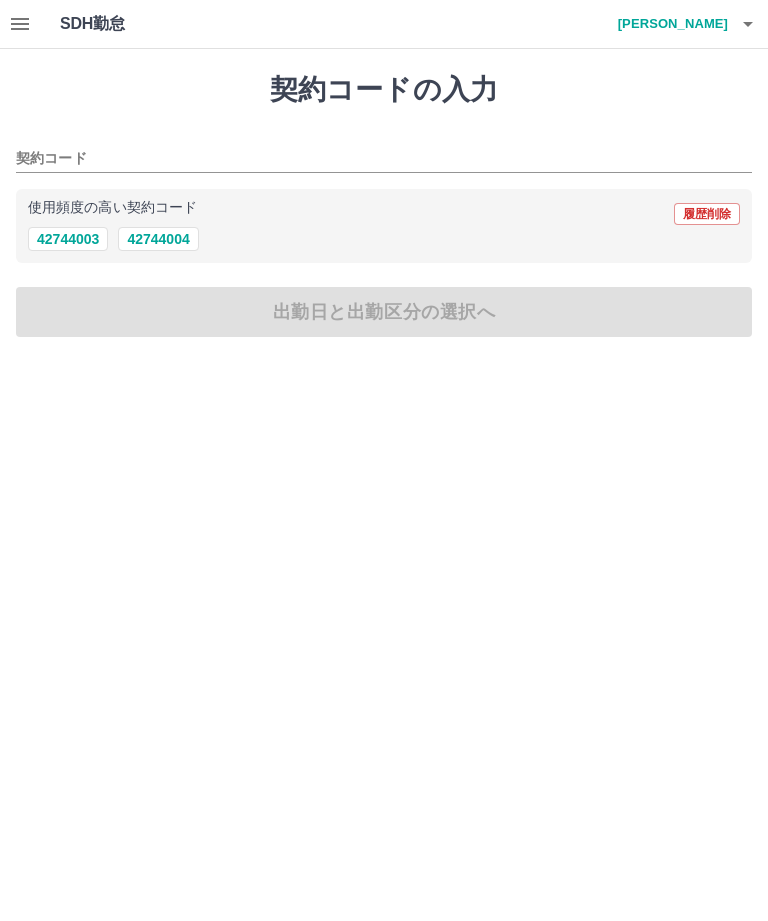 click on "42744004" at bounding box center [158, 239] 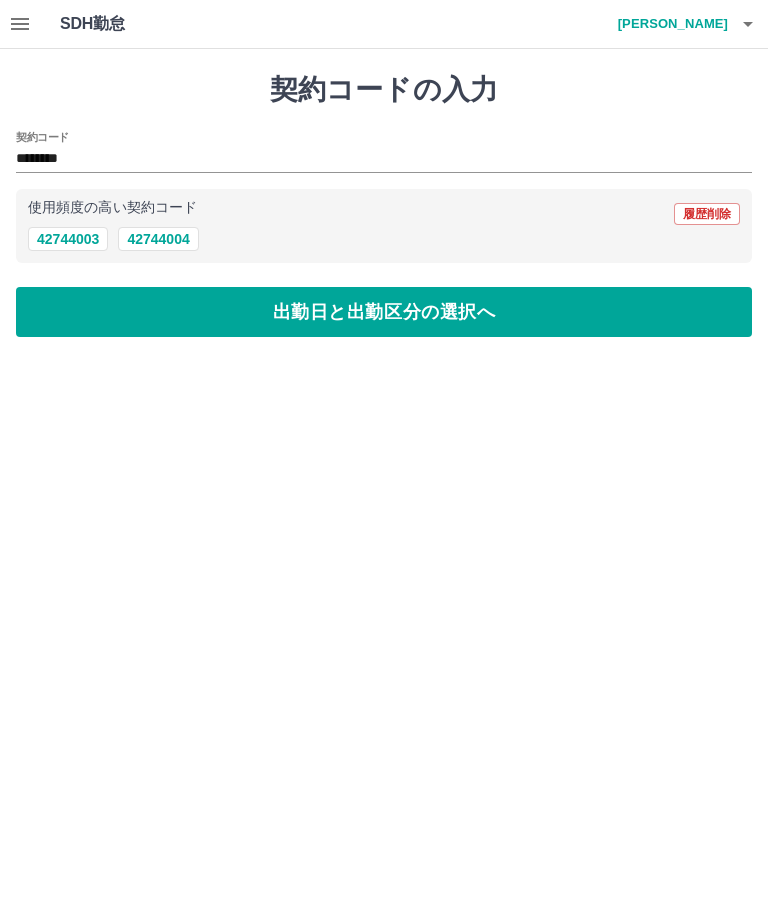 click on "出勤日と出勤区分の選択へ" at bounding box center [384, 312] 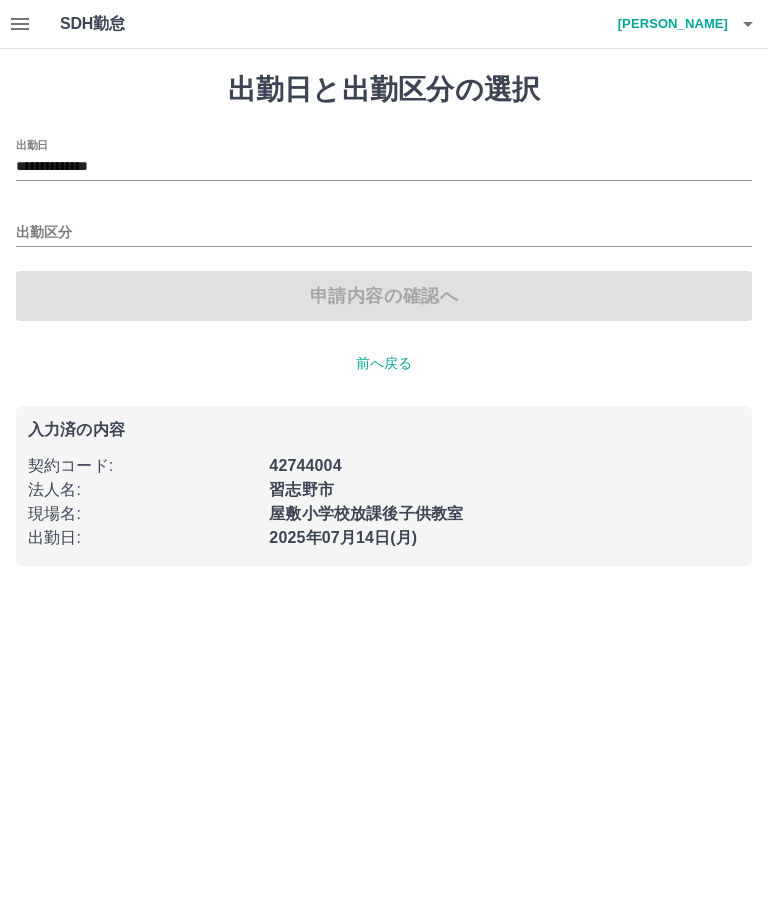 click on "**********" at bounding box center (384, 167) 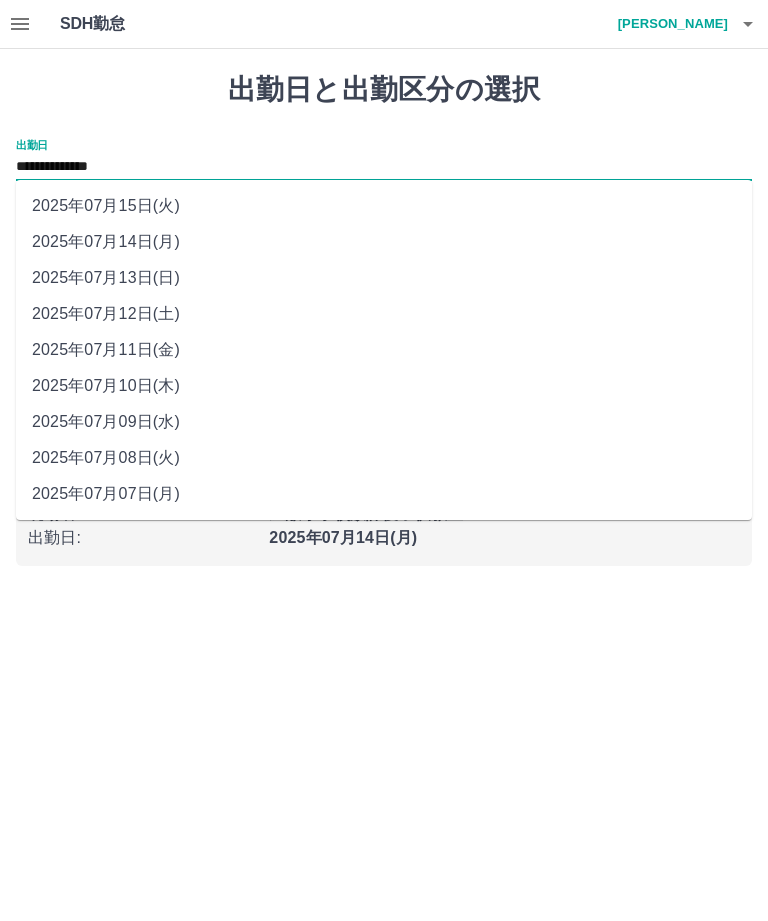 click on "2025年07月11日(金)" at bounding box center (384, 350) 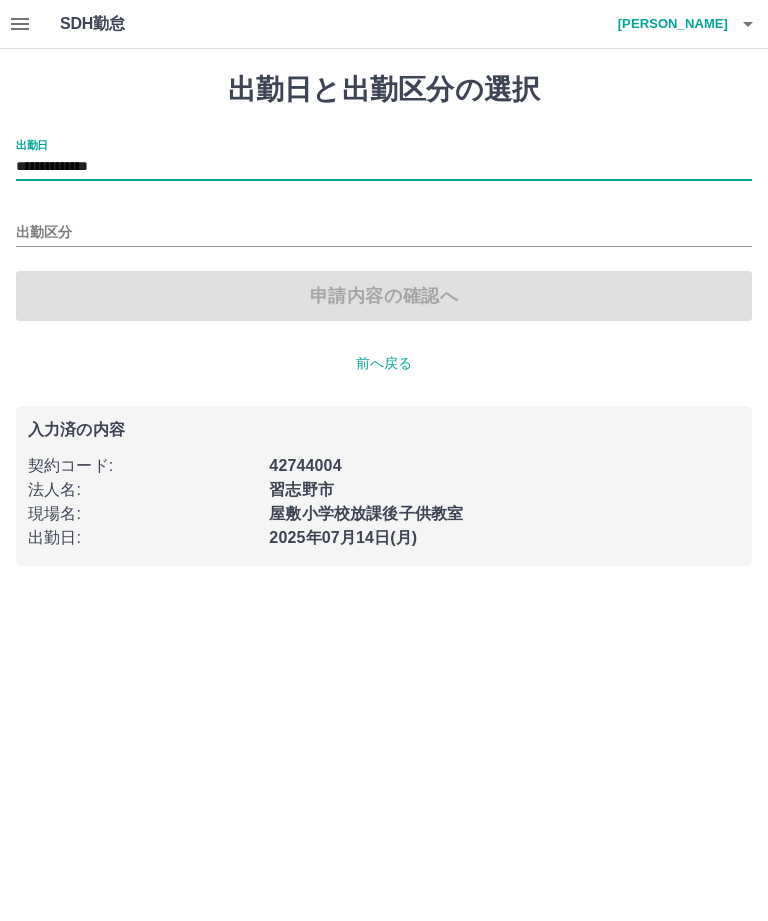 type on "**********" 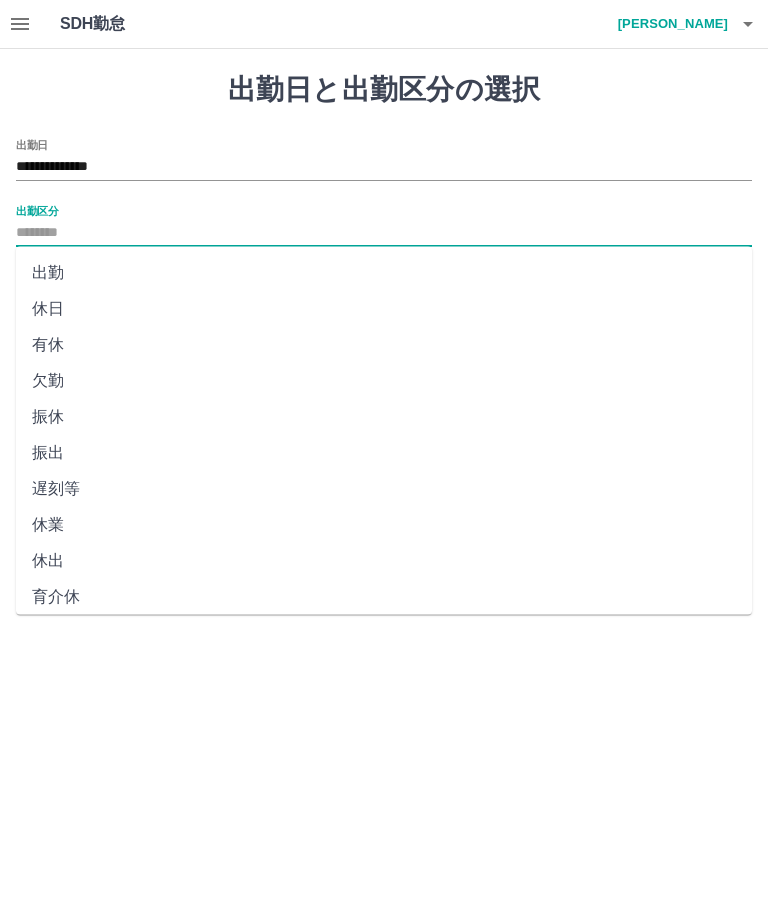 click on "休日" at bounding box center (384, 309) 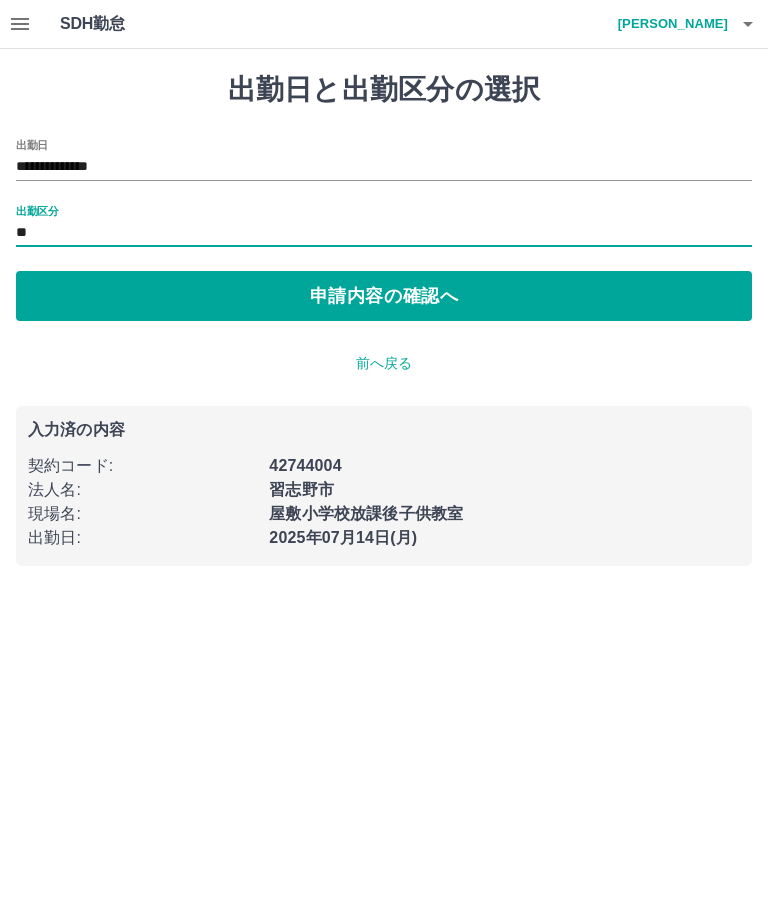 click on "申請内容の確認へ" at bounding box center (384, 296) 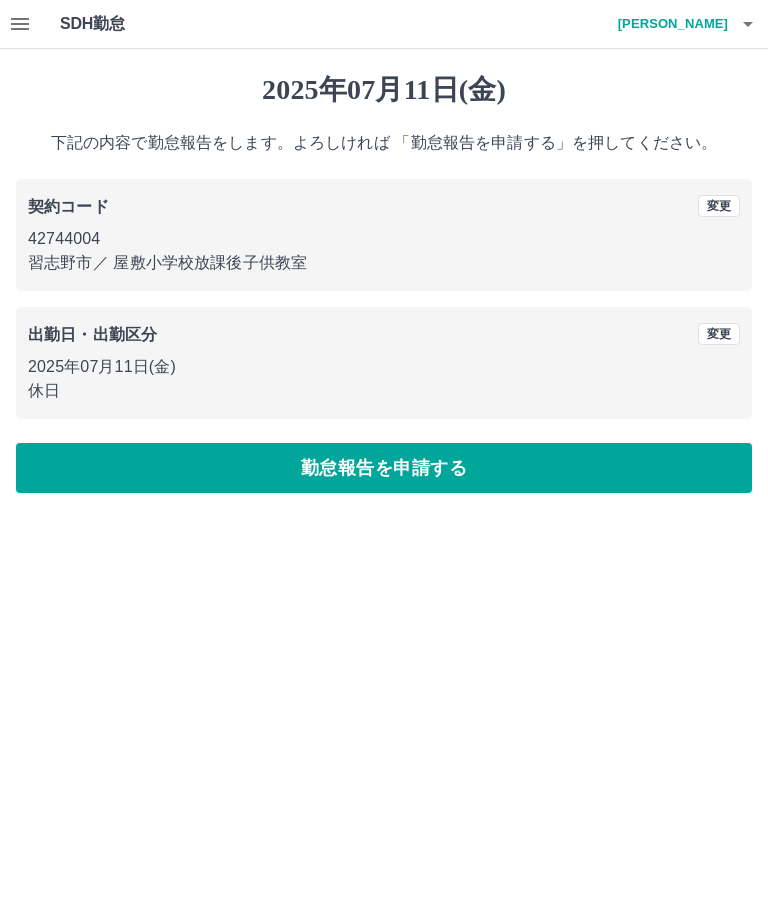 click on "勤怠報告を申請する" at bounding box center [384, 468] 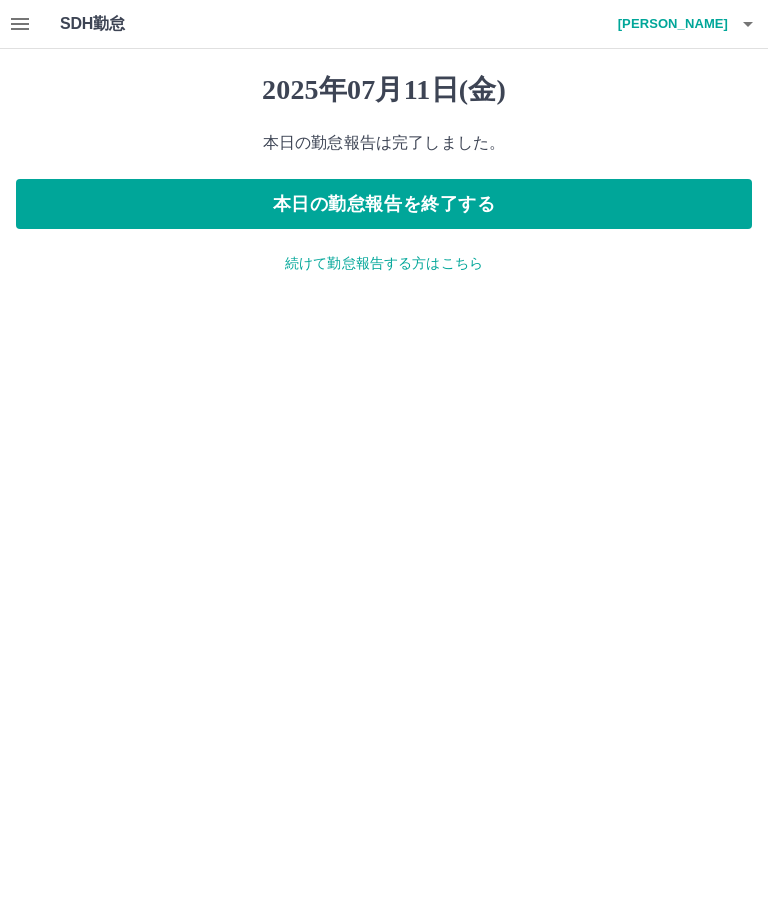 click on "続けて勤怠報告する方はこちら" at bounding box center [384, 263] 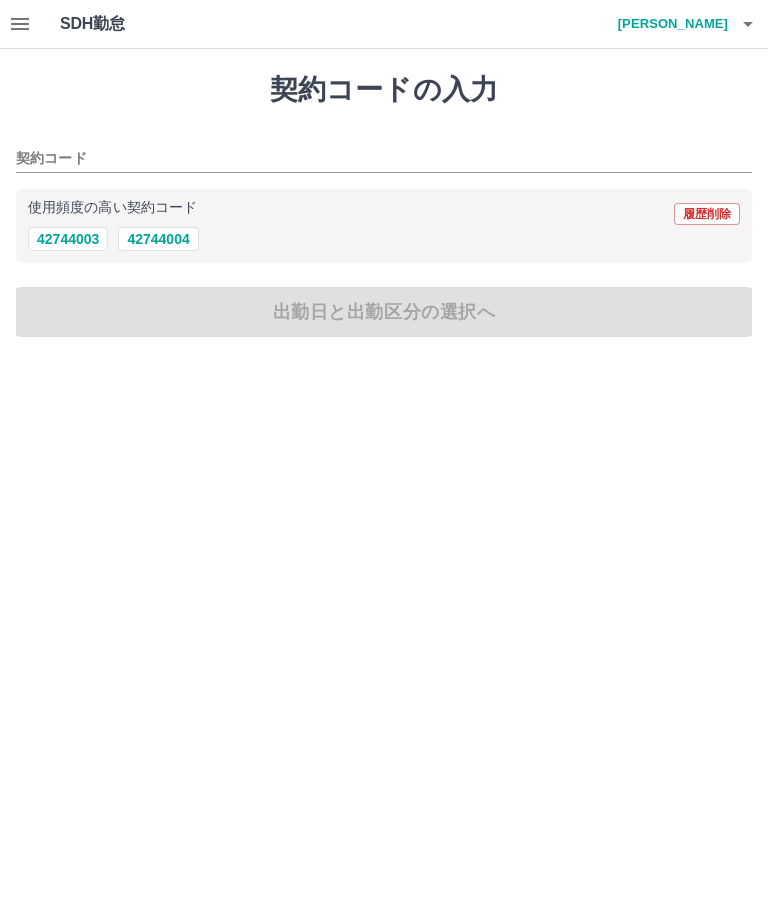 click on "42744004" at bounding box center (158, 239) 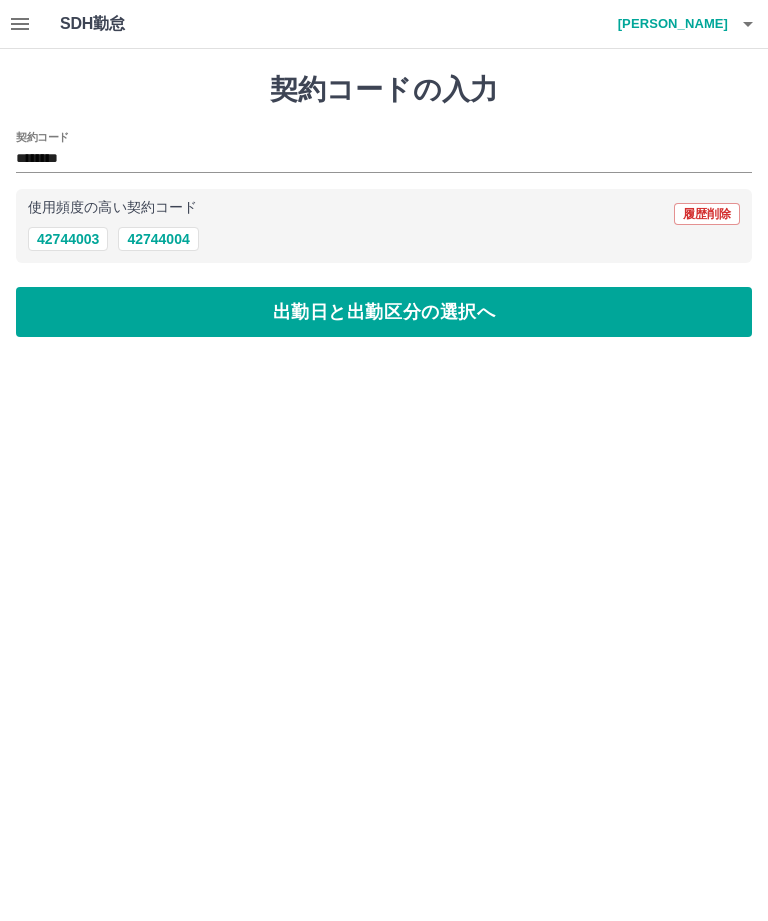 click on "出勤日と出勤区分の選択へ" at bounding box center (384, 312) 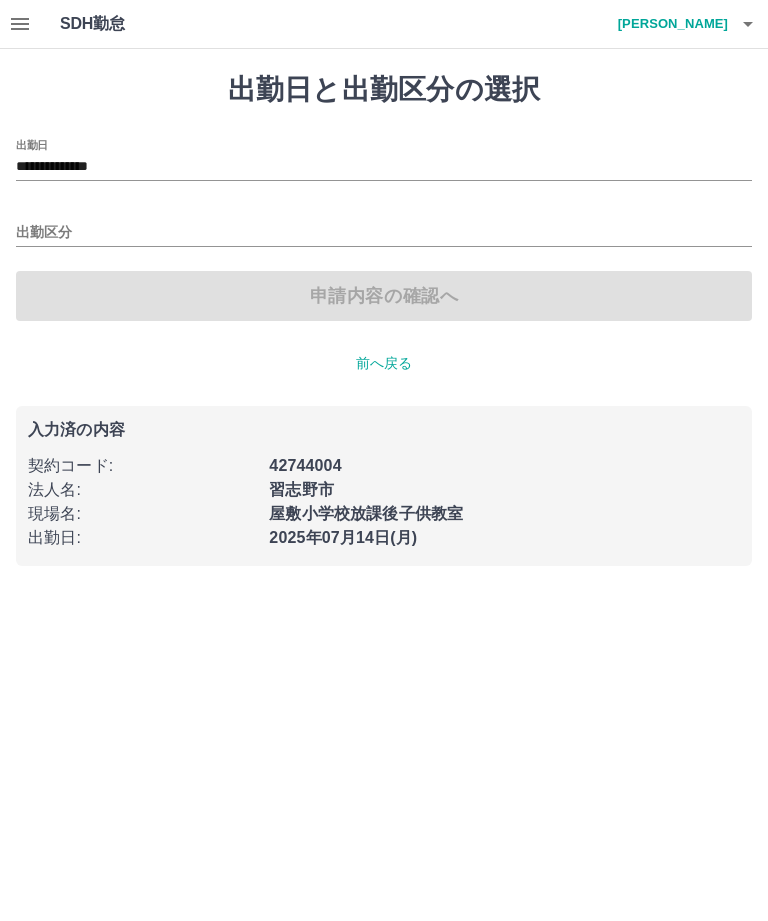 click on "**********" at bounding box center (384, 167) 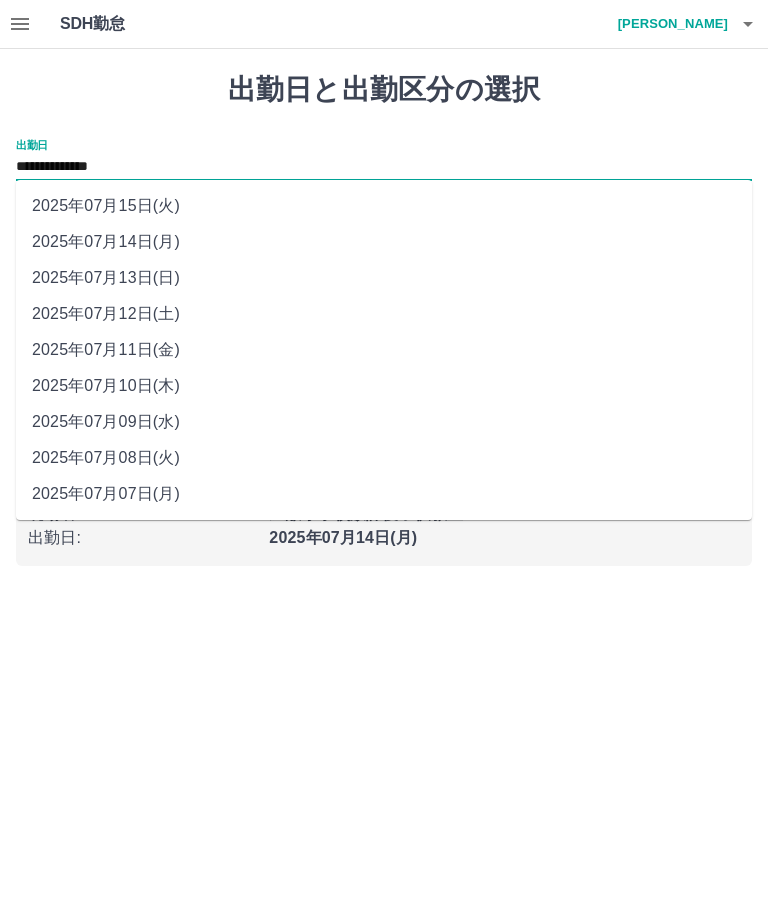 click on "2025年07月12日(土)" at bounding box center [384, 314] 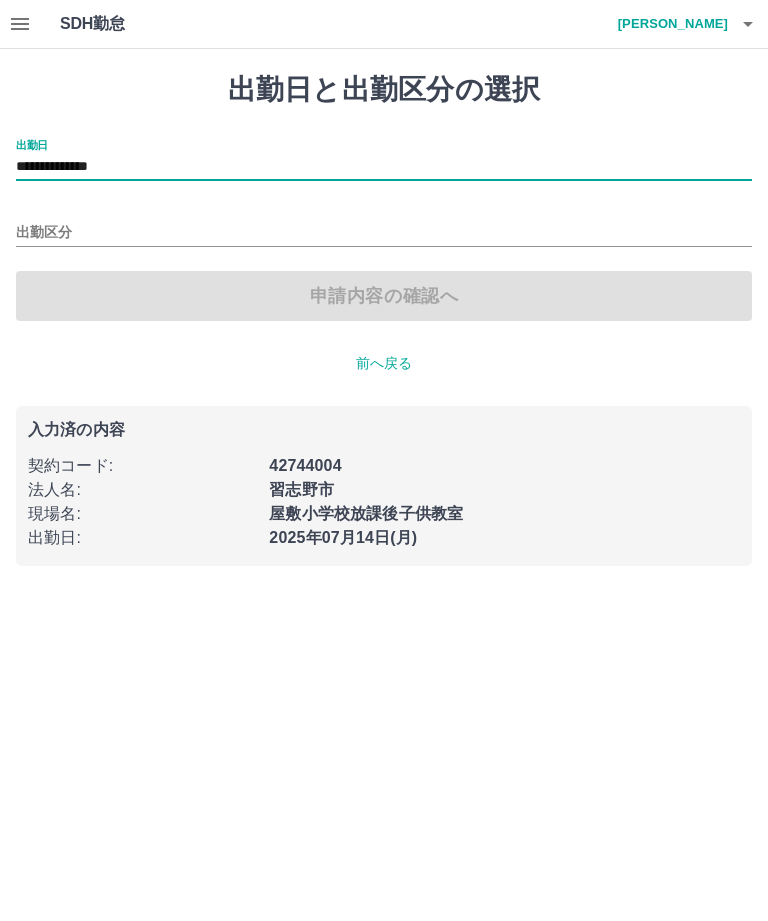 type on "**********" 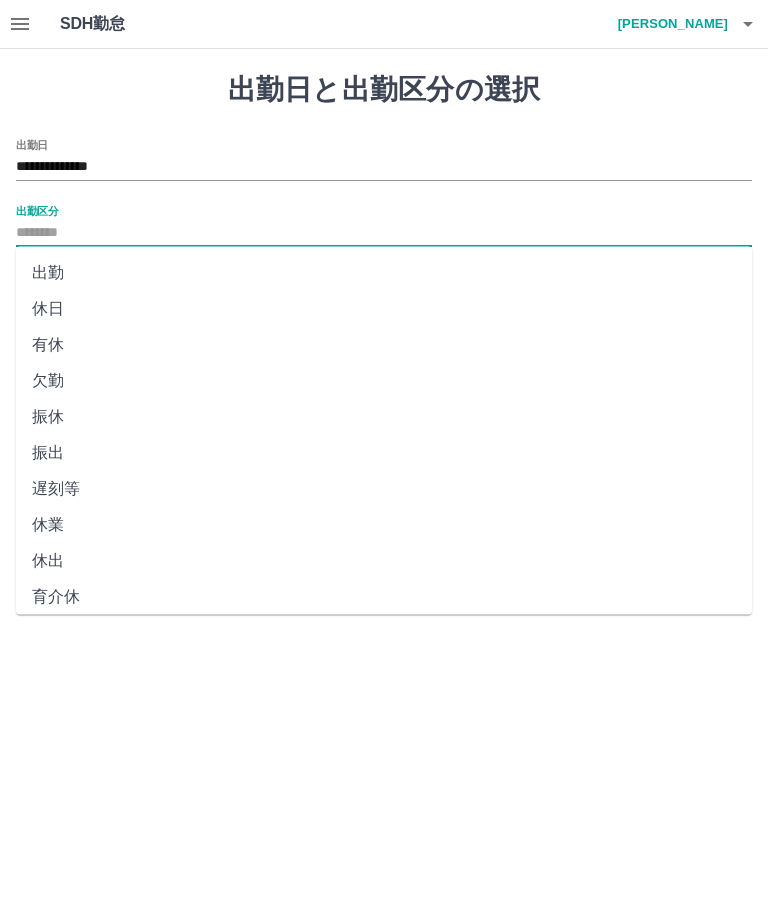 click on "休日" at bounding box center (384, 309) 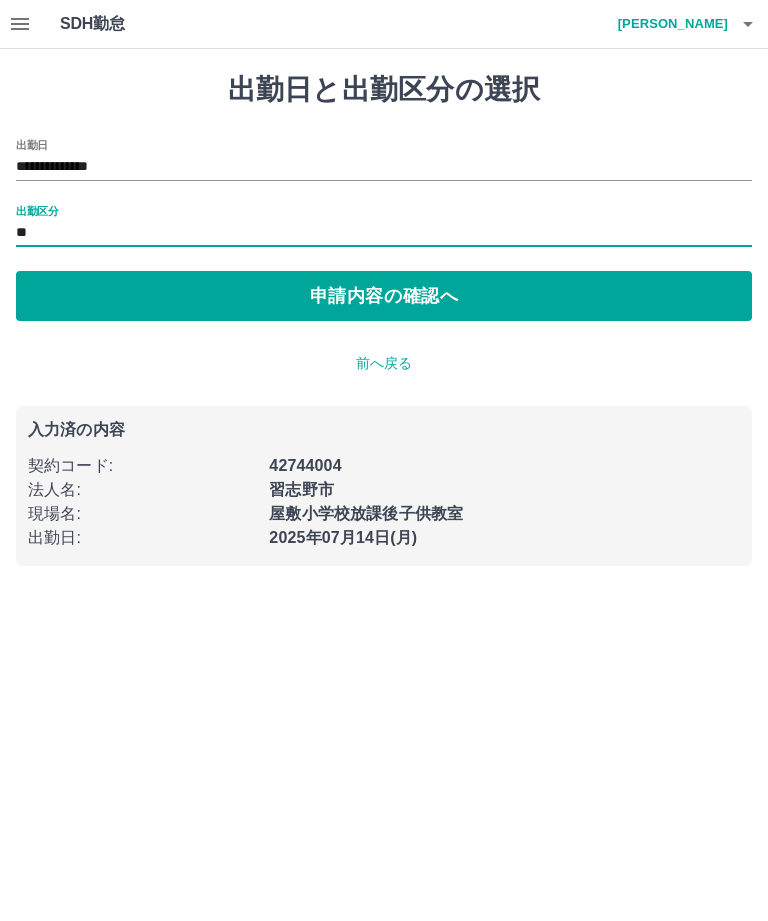 click on "申請内容の確認へ" at bounding box center [384, 296] 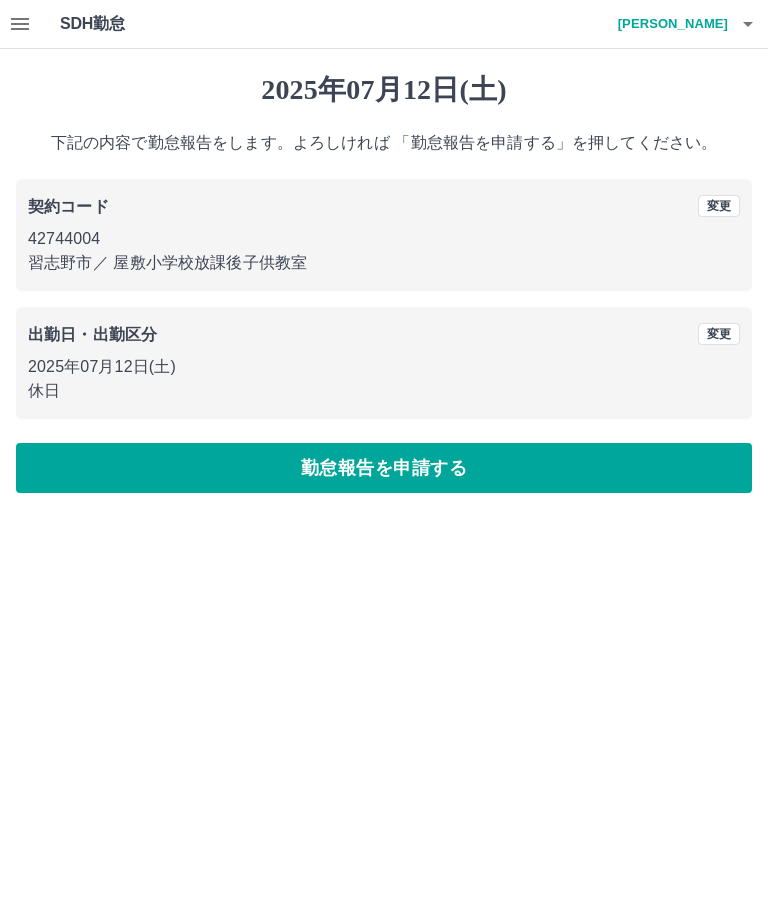 click on "勤怠報告を申請する" at bounding box center [384, 468] 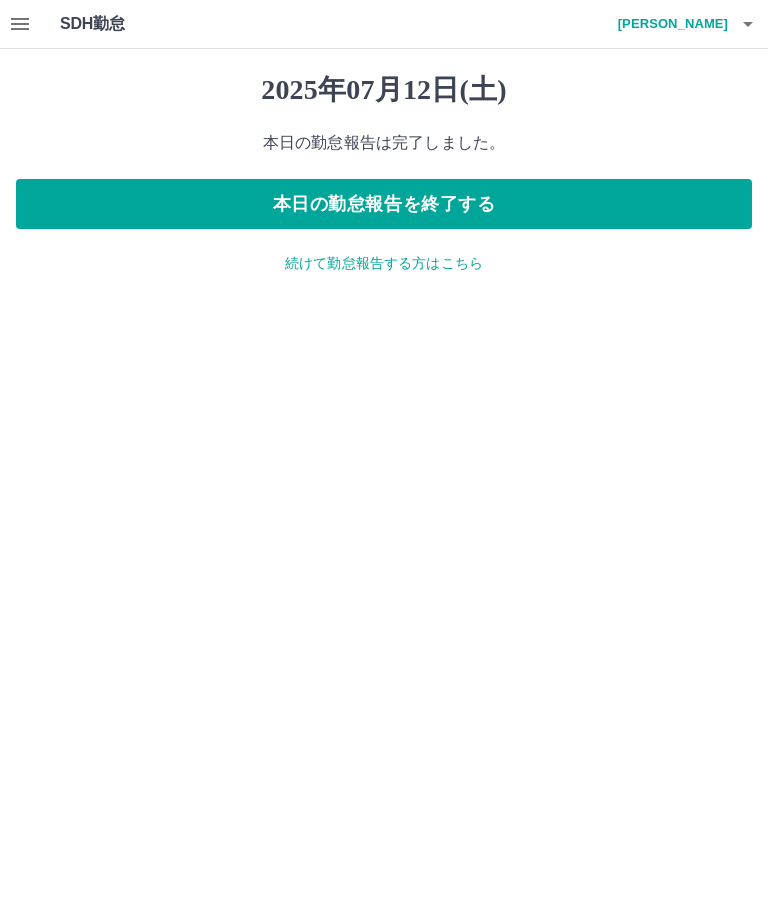 click on "続けて勤怠報告する方はこちら" at bounding box center (384, 263) 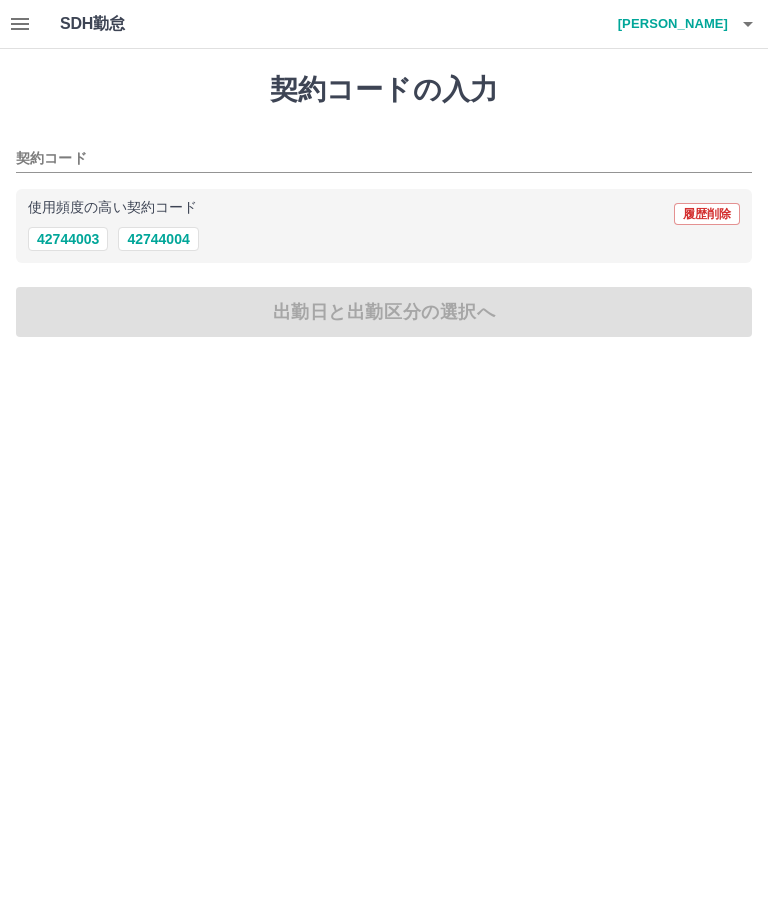 click on "42744004" at bounding box center (158, 239) 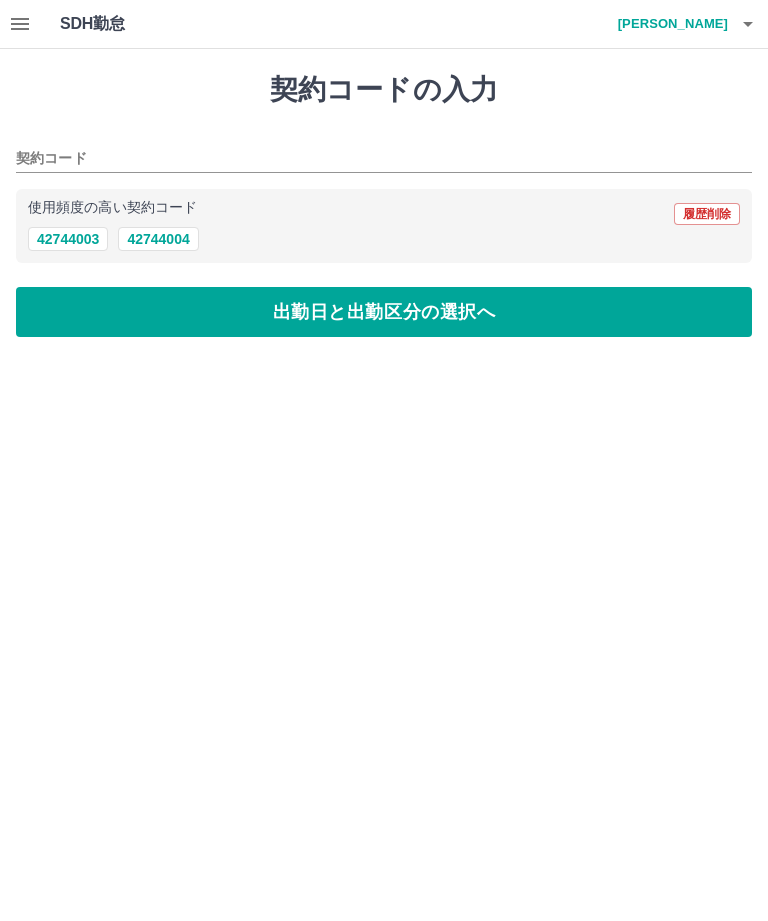type on "********" 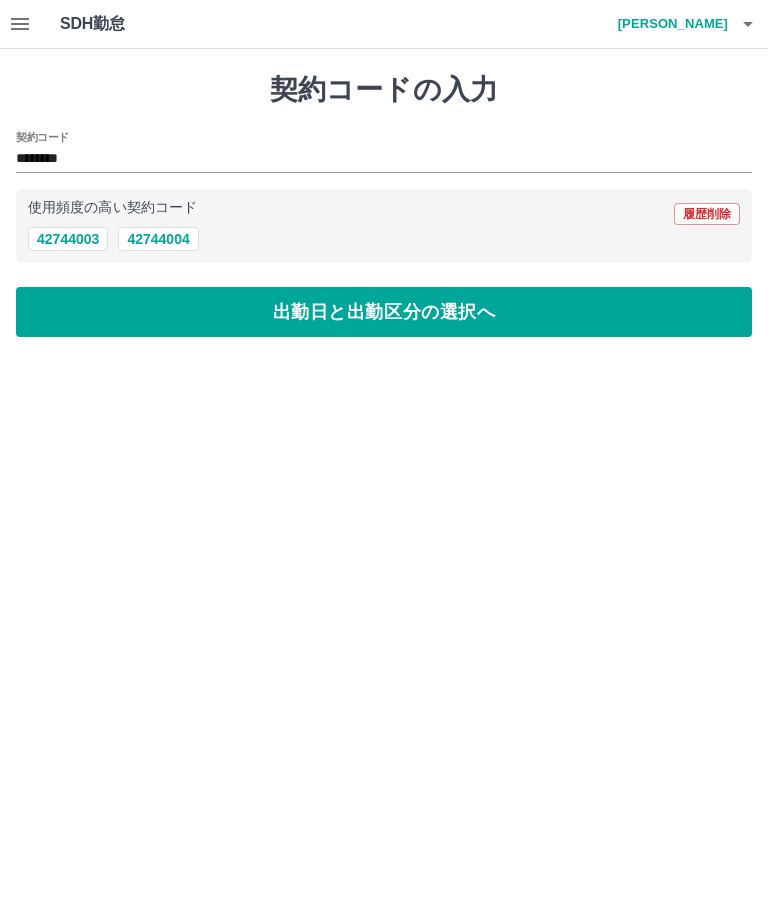 click on "出勤日と出勤区分の選択へ" at bounding box center [384, 312] 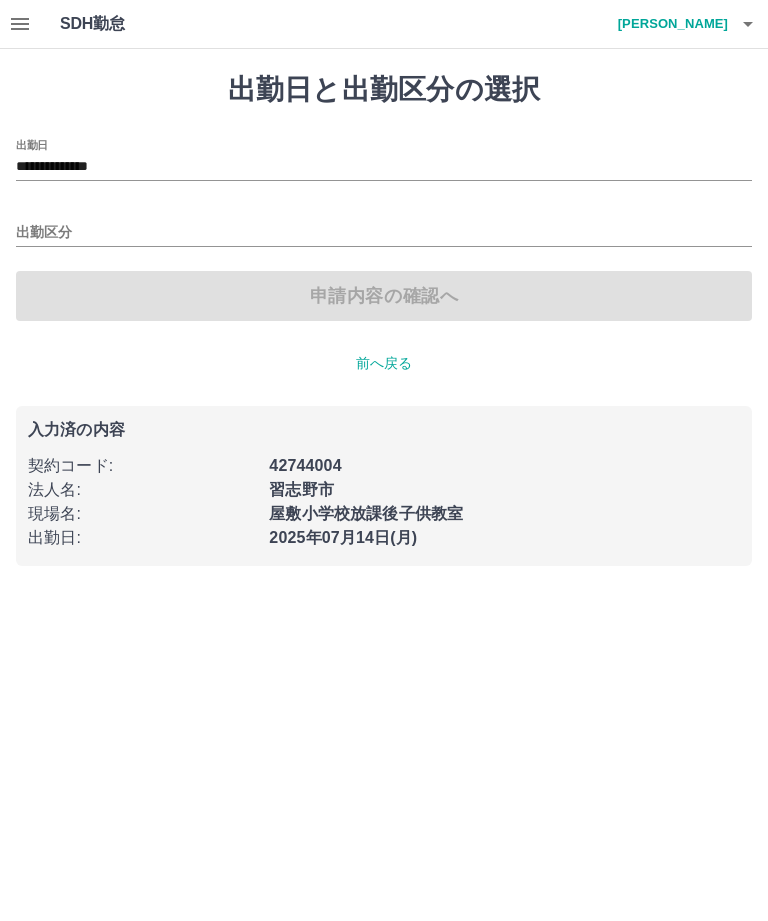 click on "**********" at bounding box center [384, 167] 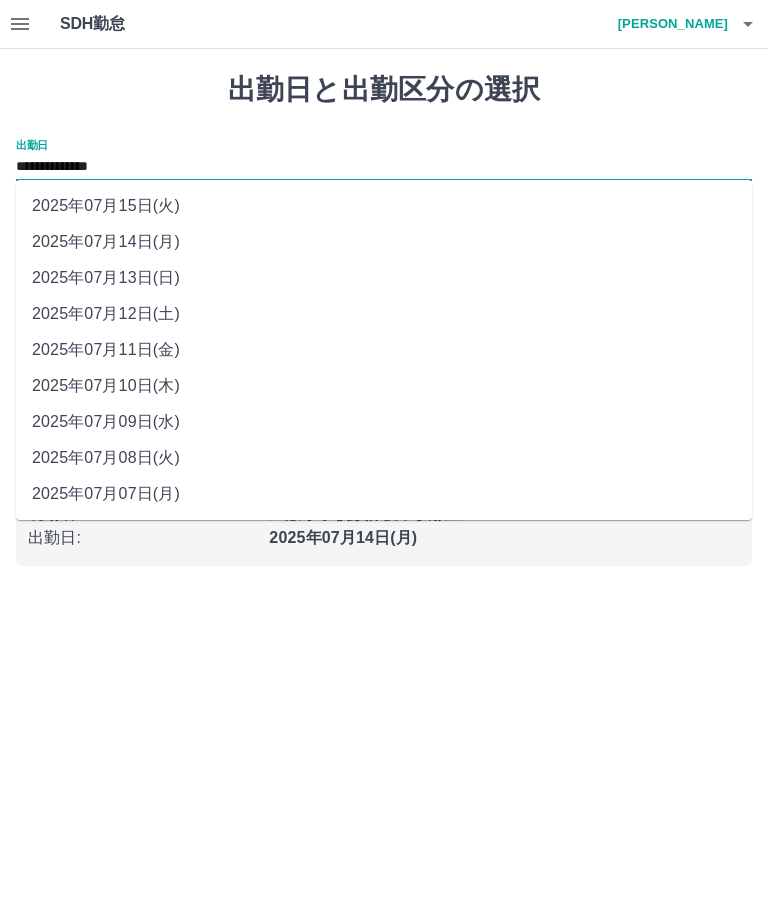 click on "2025年07月13日(日)" at bounding box center (384, 278) 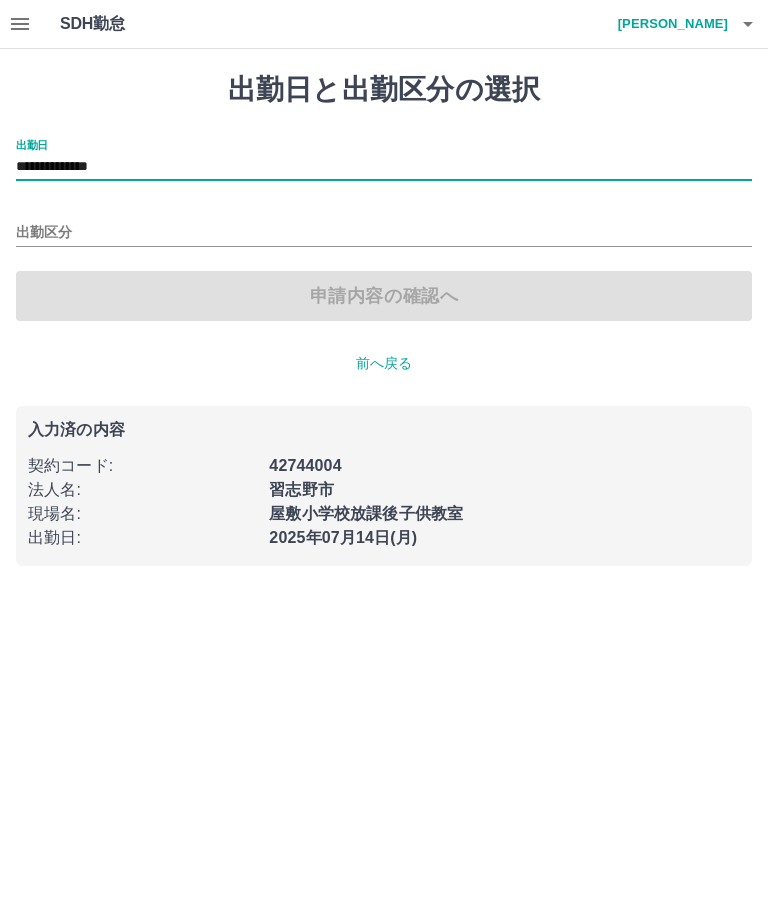 click on "出勤区分" at bounding box center [384, 233] 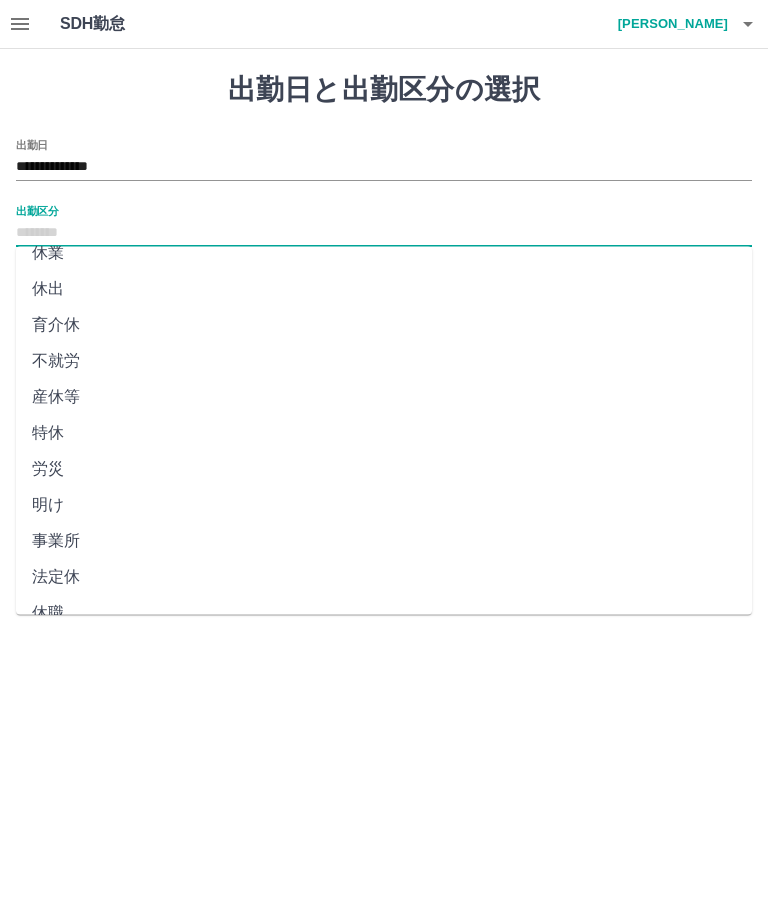 scroll, scrollTop: 270, scrollLeft: 0, axis: vertical 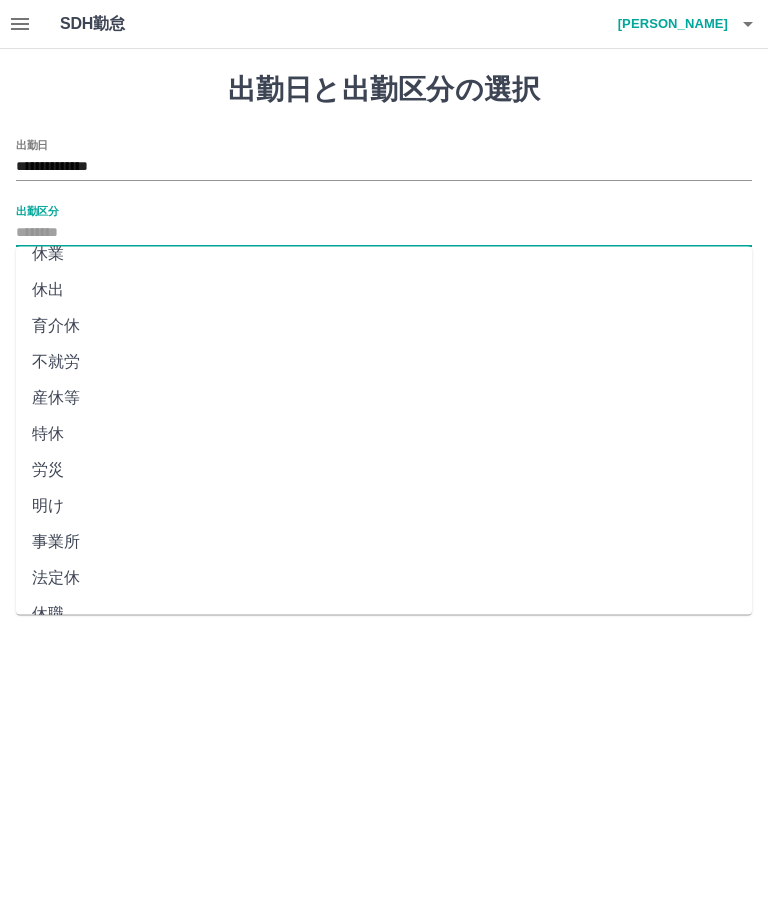 click on "法定休" at bounding box center (384, 579) 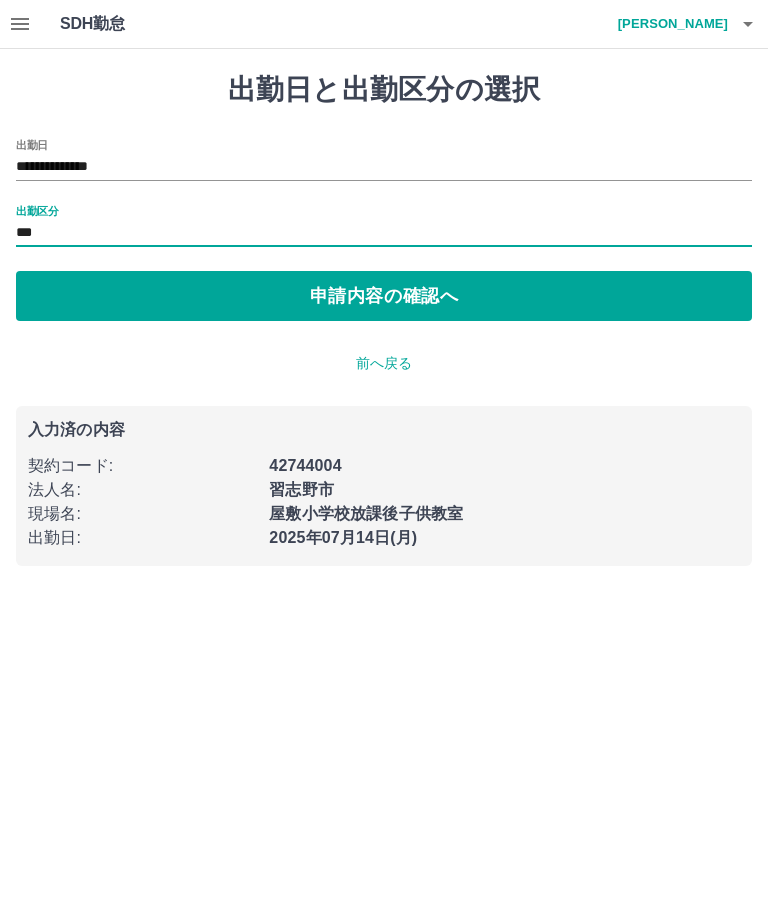 click on "申請内容の確認へ" at bounding box center (384, 296) 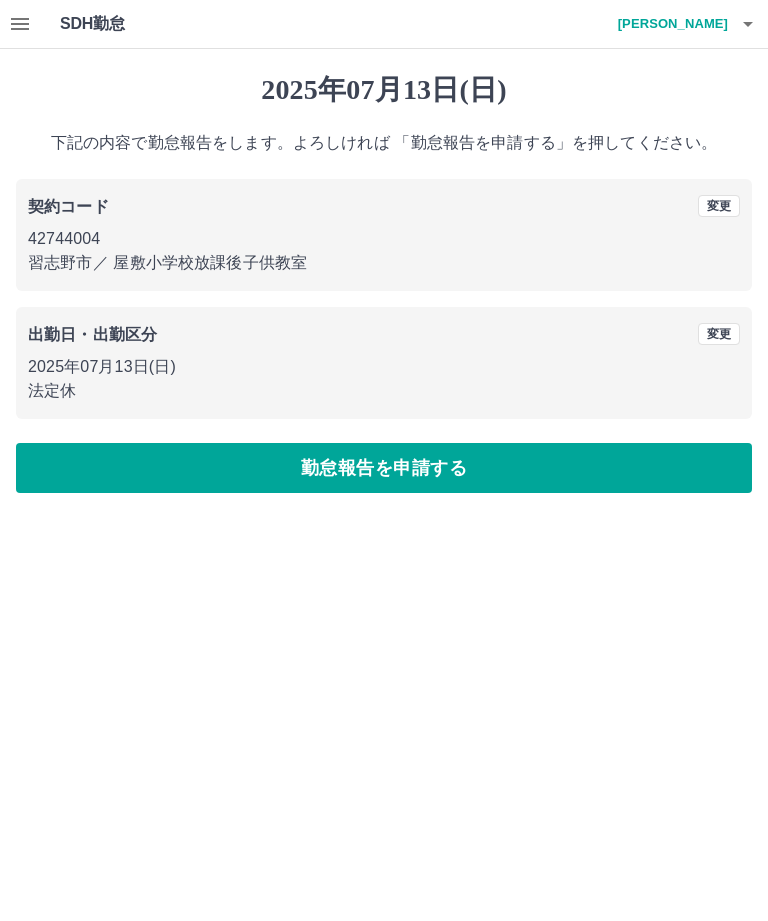 click on "勤怠報告を申請する" at bounding box center [384, 468] 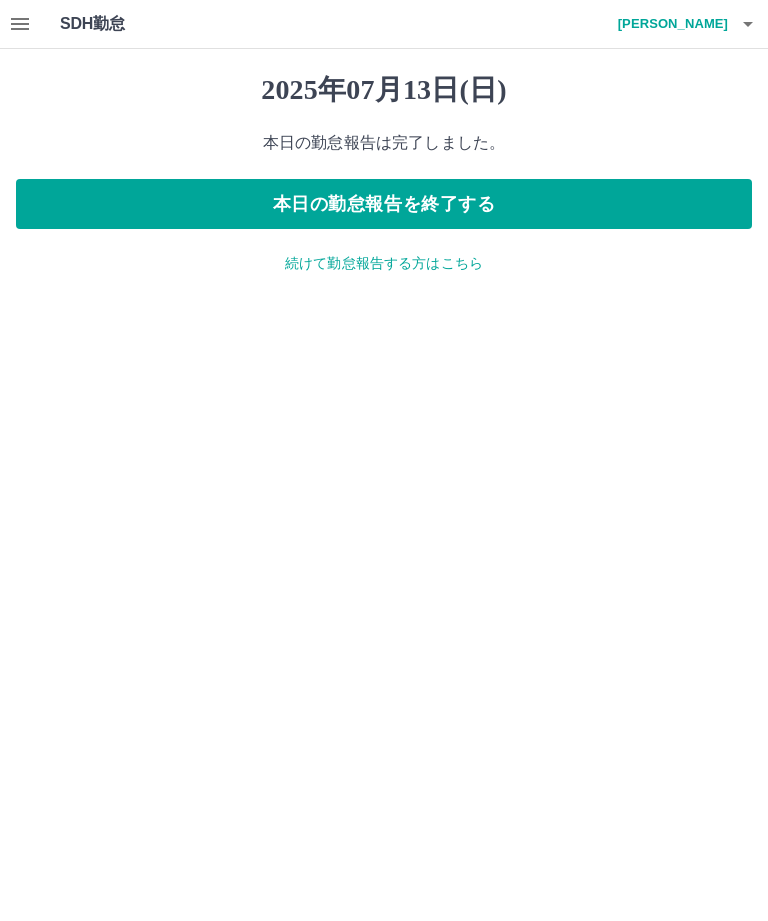 click on "続けて勤怠報告する方はこちら" at bounding box center [384, 263] 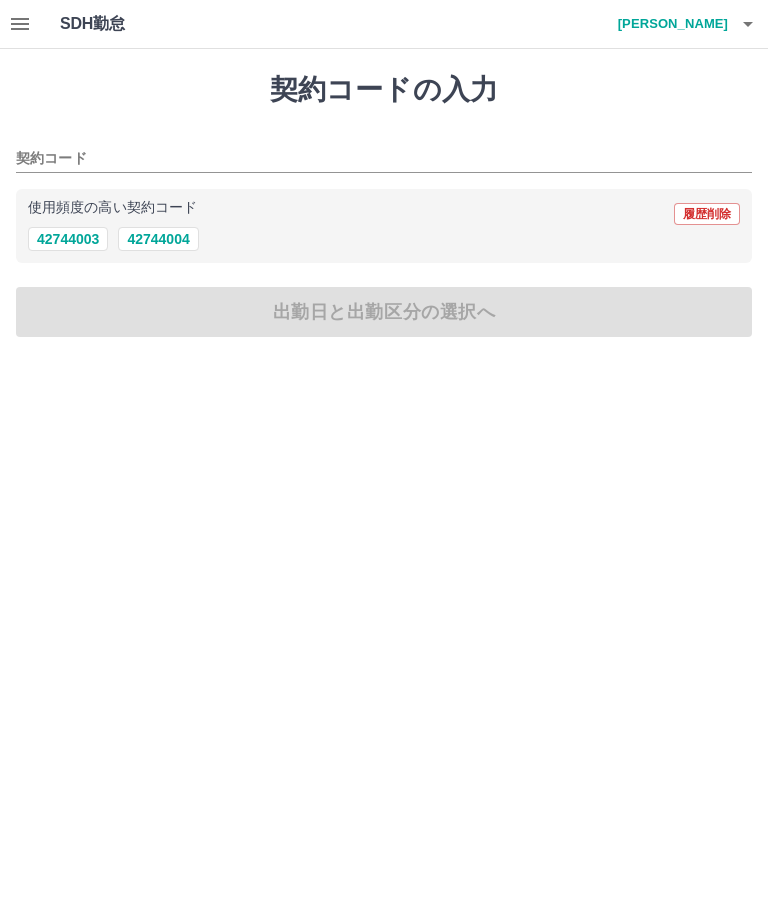 click on "42744004" at bounding box center [158, 239] 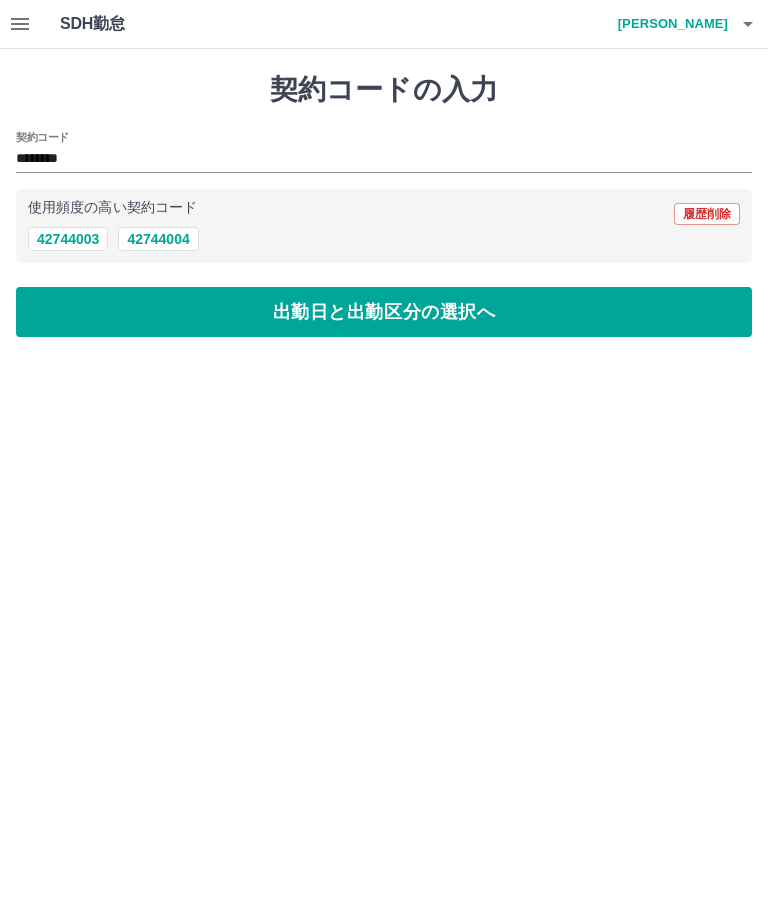 click on "出勤日と出勤区分の選択へ" at bounding box center (384, 312) 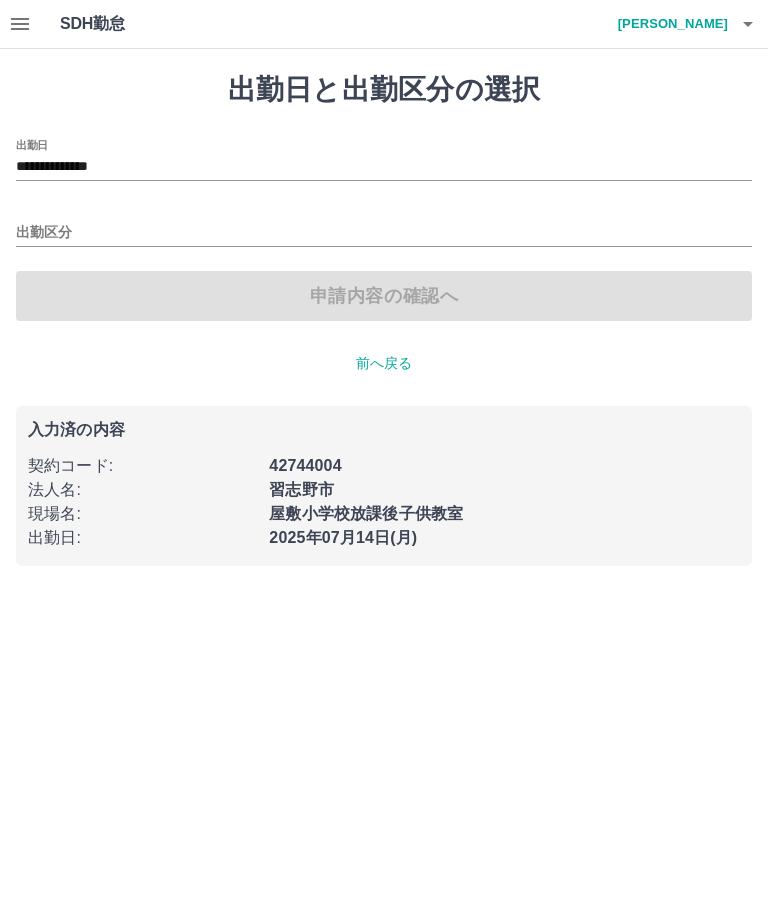 click on "出勤区分" at bounding box center [384, 233] 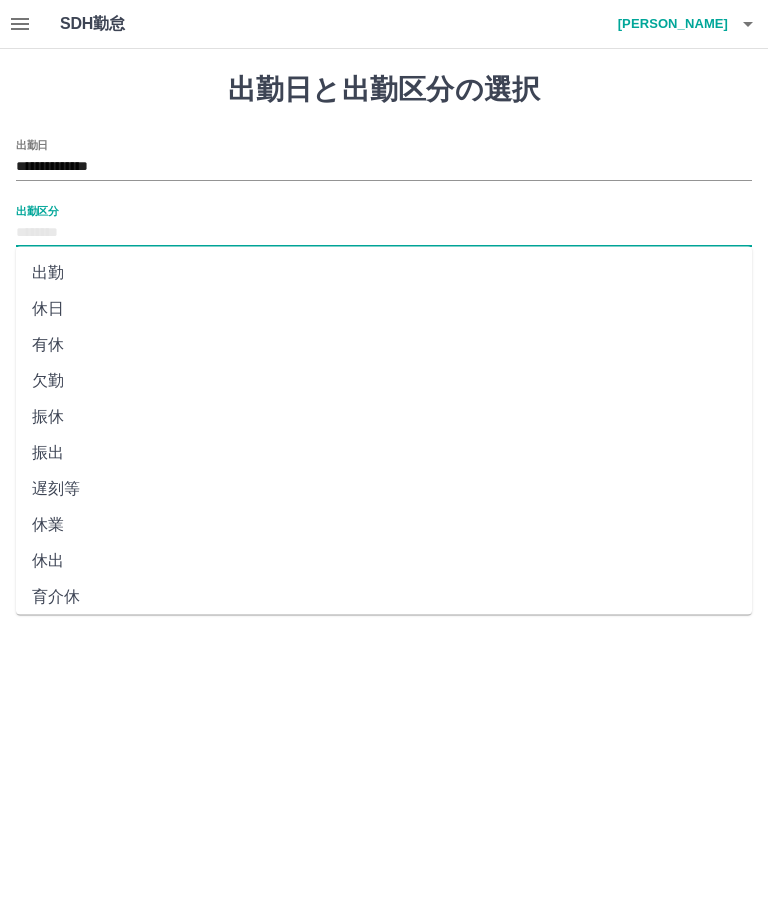 click on "出勤" at bounding box center [384, 273] 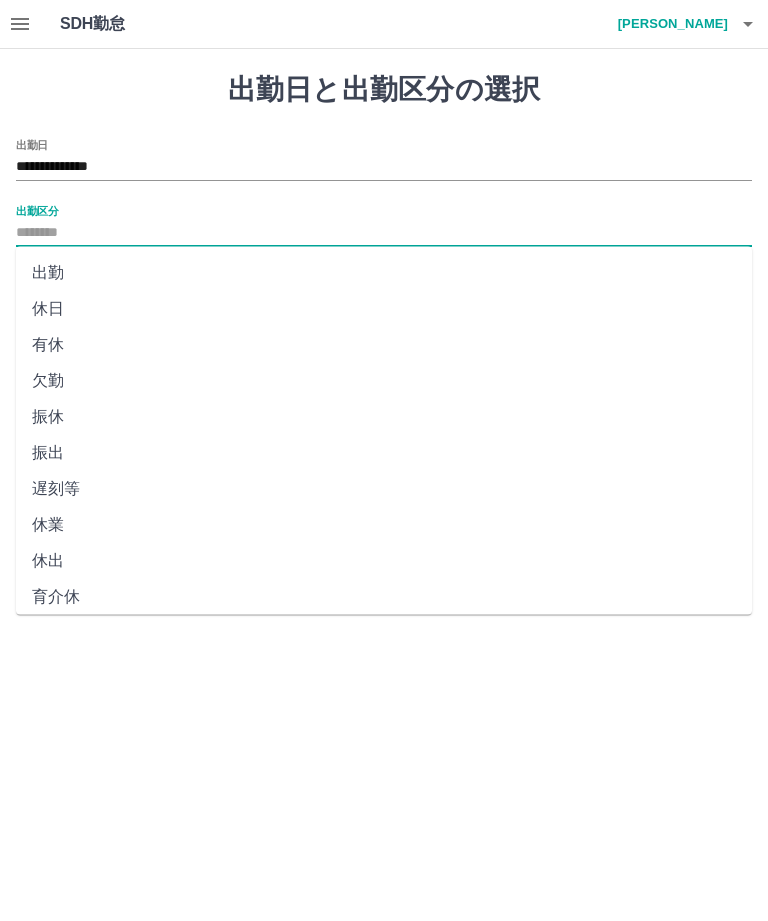 type on "**" 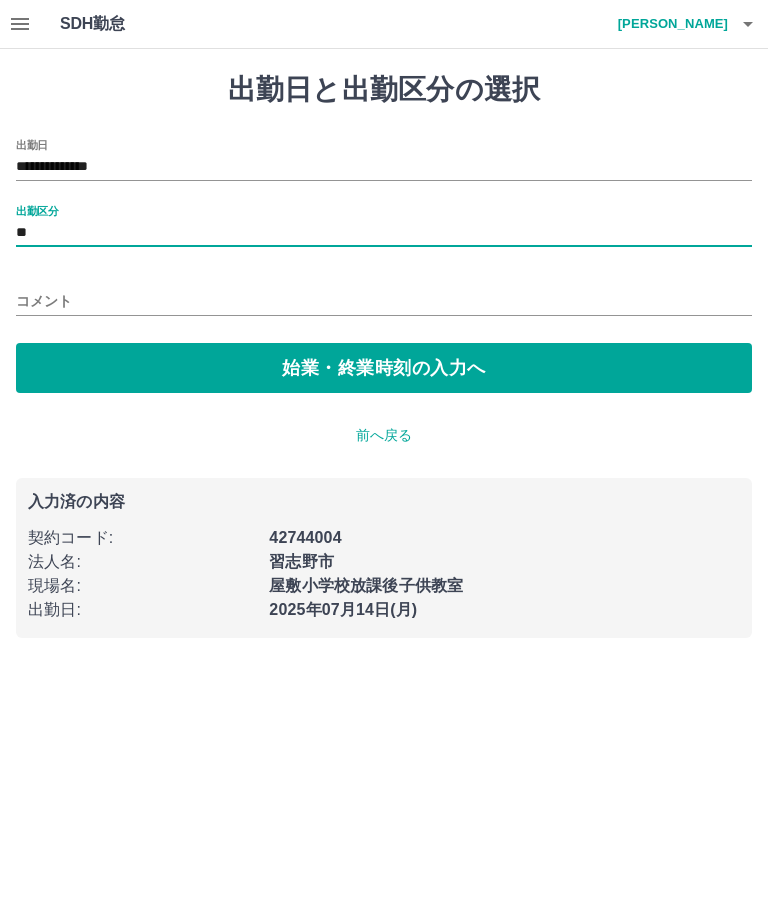 click on "始業・終業時刻の入力へ" at bounding box center (384, 368) 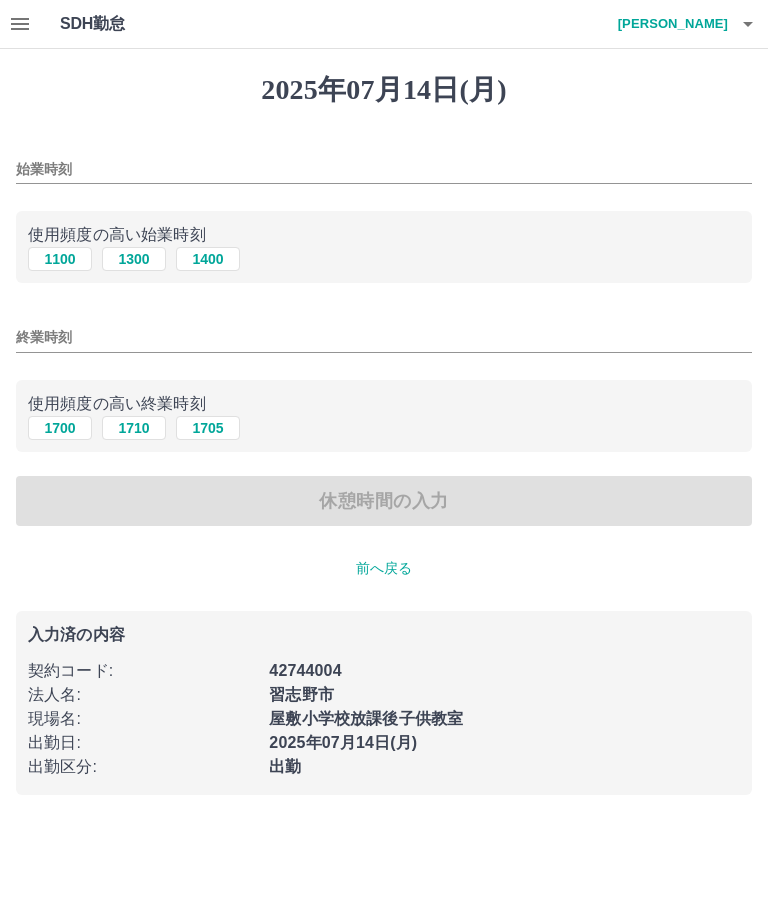 click on "1400" at bounding box center (208, 259) 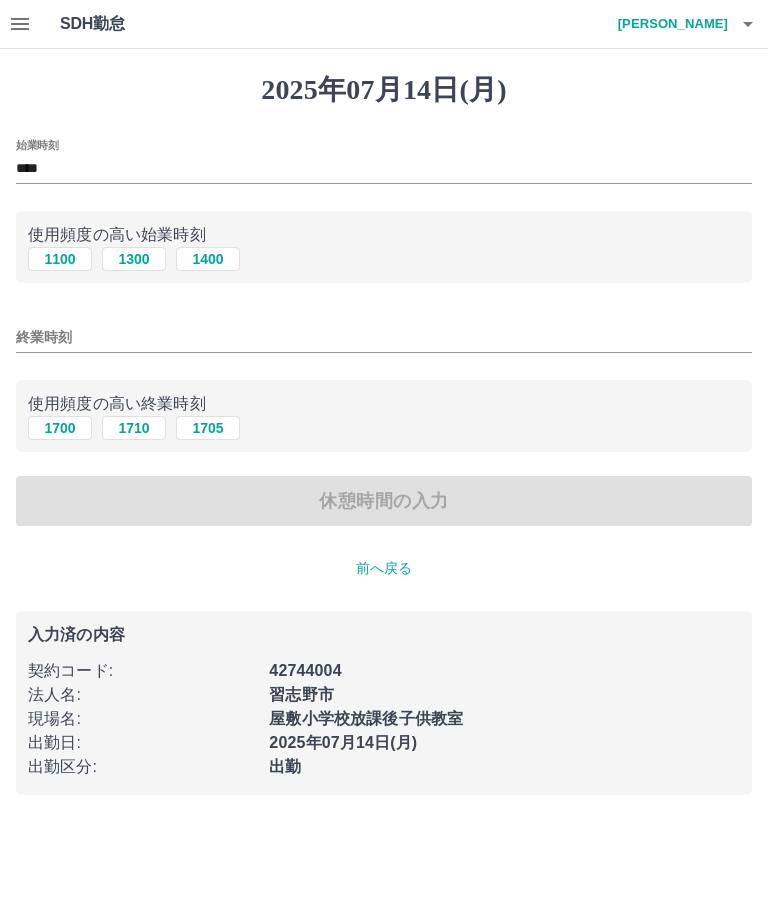 click on "1705" at bounding box center (208, 428) 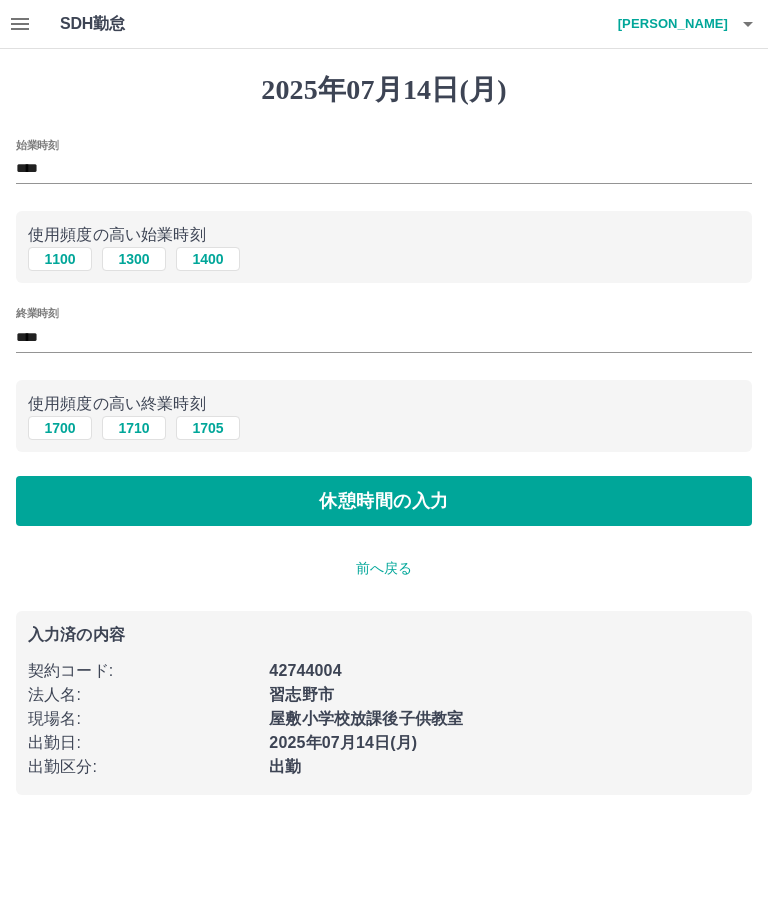 click on "休憩時間の入力" at bounding box center (384, 501) 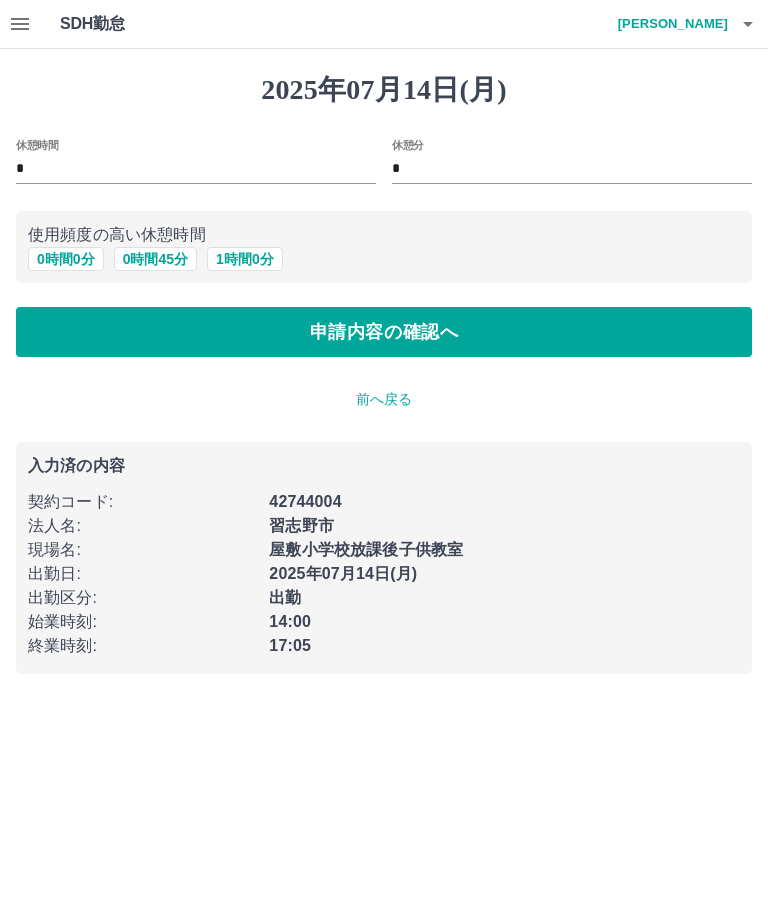 click on "0 時間 0 分" at bounding box center [66, 259] 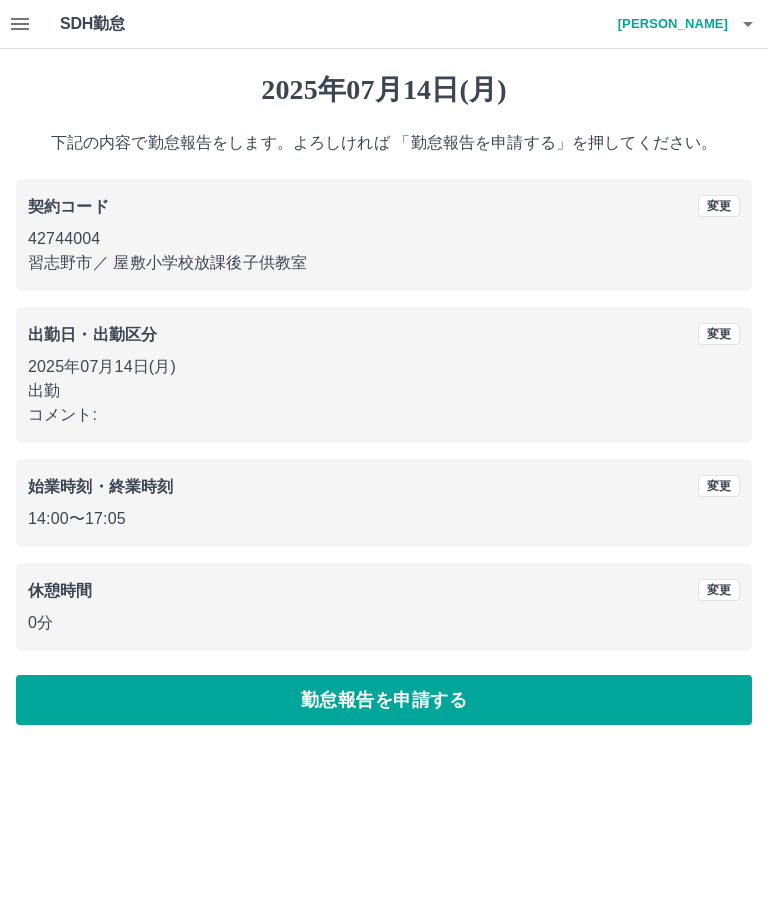 click on "勤怠報告を申請する" at bounding box center [384, 700] 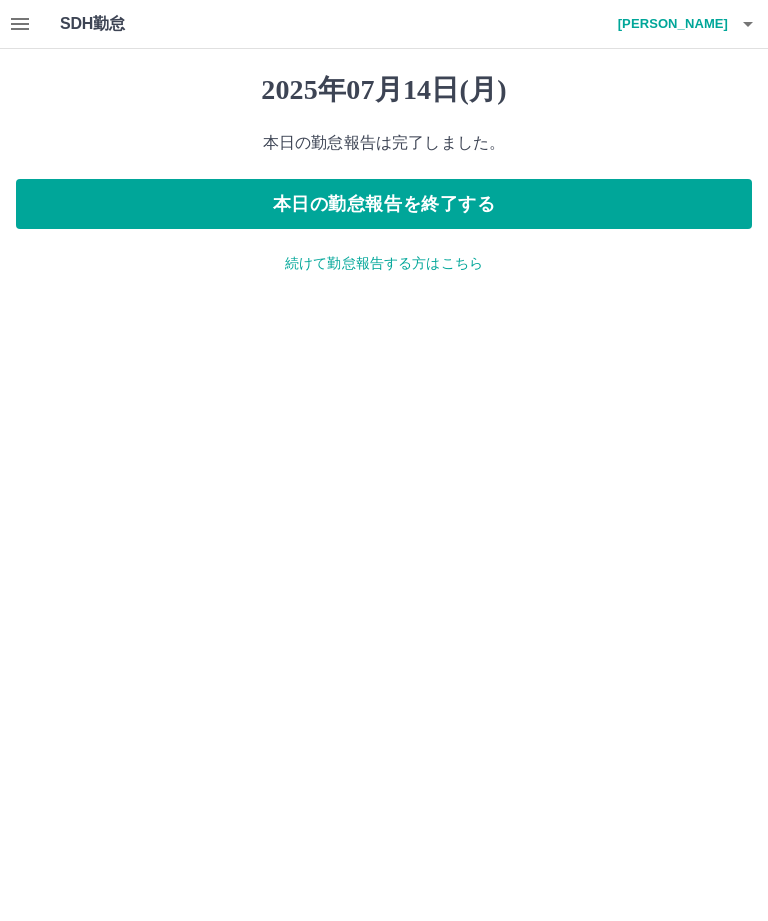 click on "本日の勤怠報告を終了する" at bounding box center [384, 204] 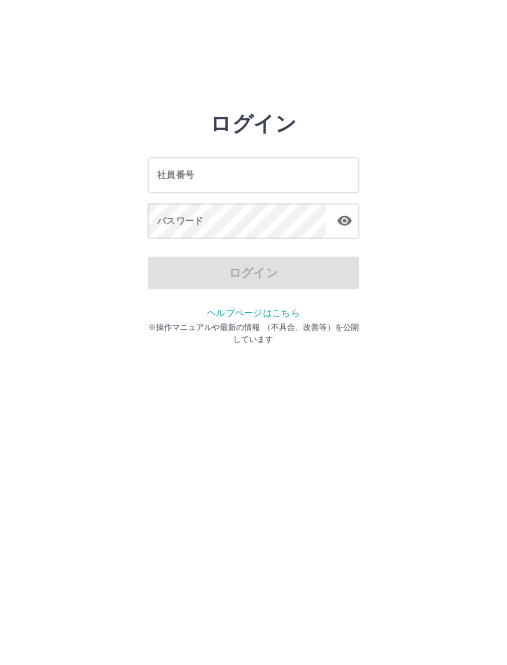 scroll, scrollTop: 0, scrollLeft: 0, axis: both 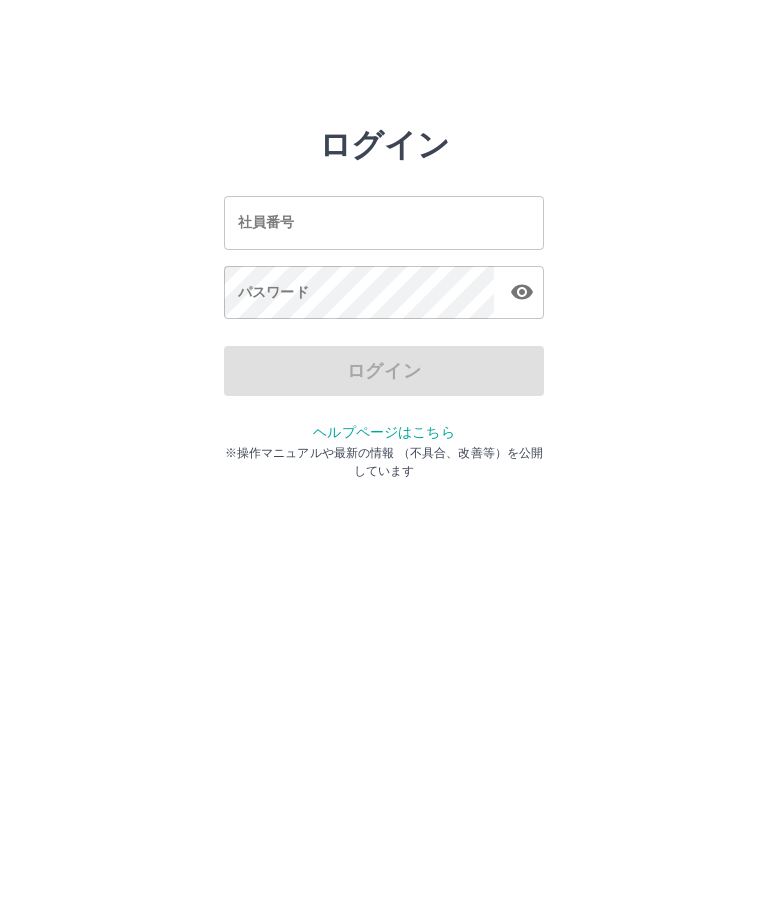 click on "ログイン 社員番号 社員番号 パスワード パスワード ログイン ヘルプページはこちら ※操作マニュアルや最新の情報 （不具合、改善等）を公開しています" at bounding box center [384, 223] 